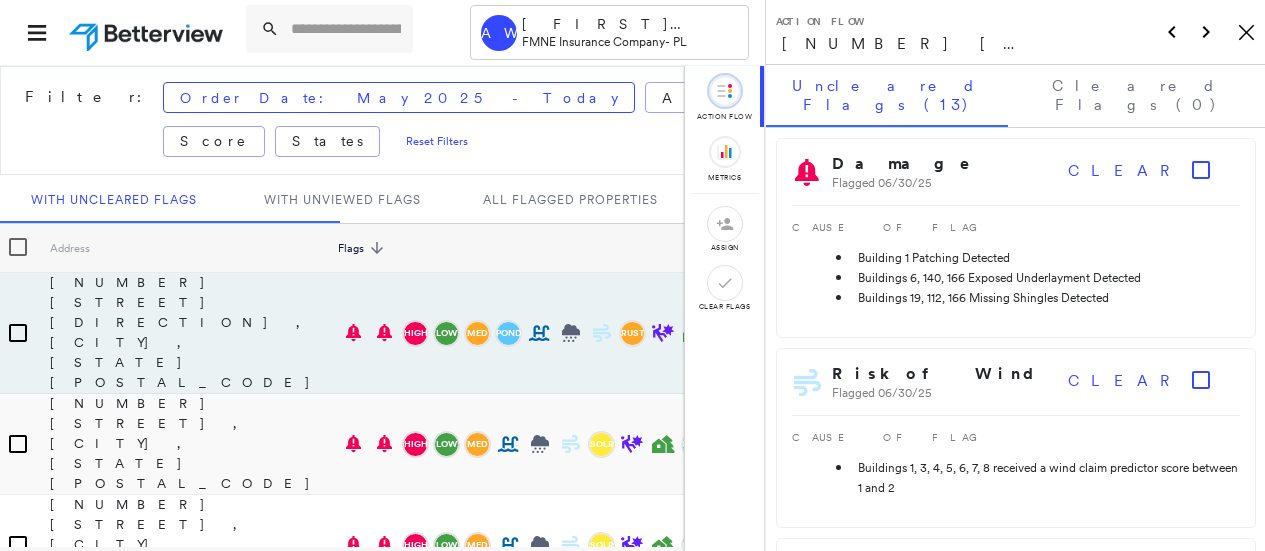 scroll, scrollTop: 0, scrollLeft: 0, axis: both 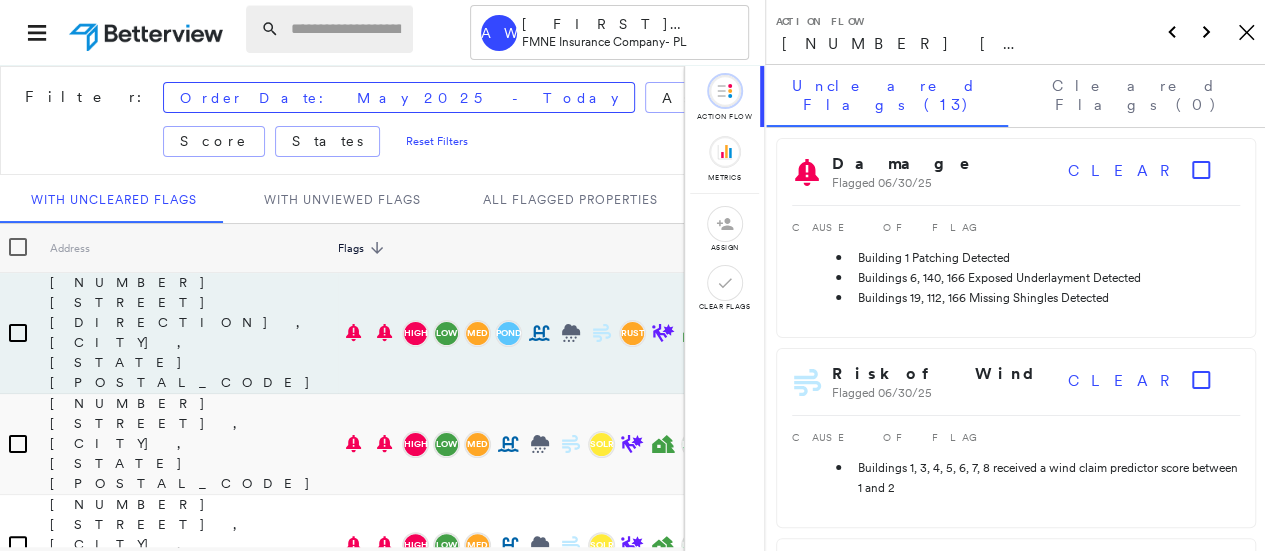 click at bounding box center [346, 29] 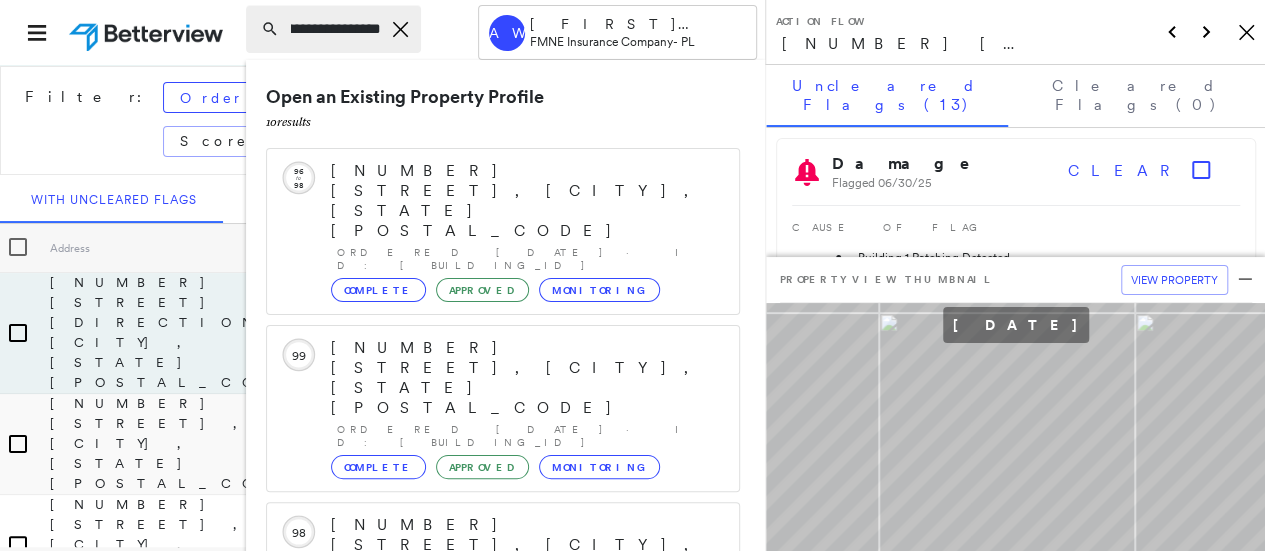 scroll, scrollTop: 0, scrollLeft: 112, axis: horizontal 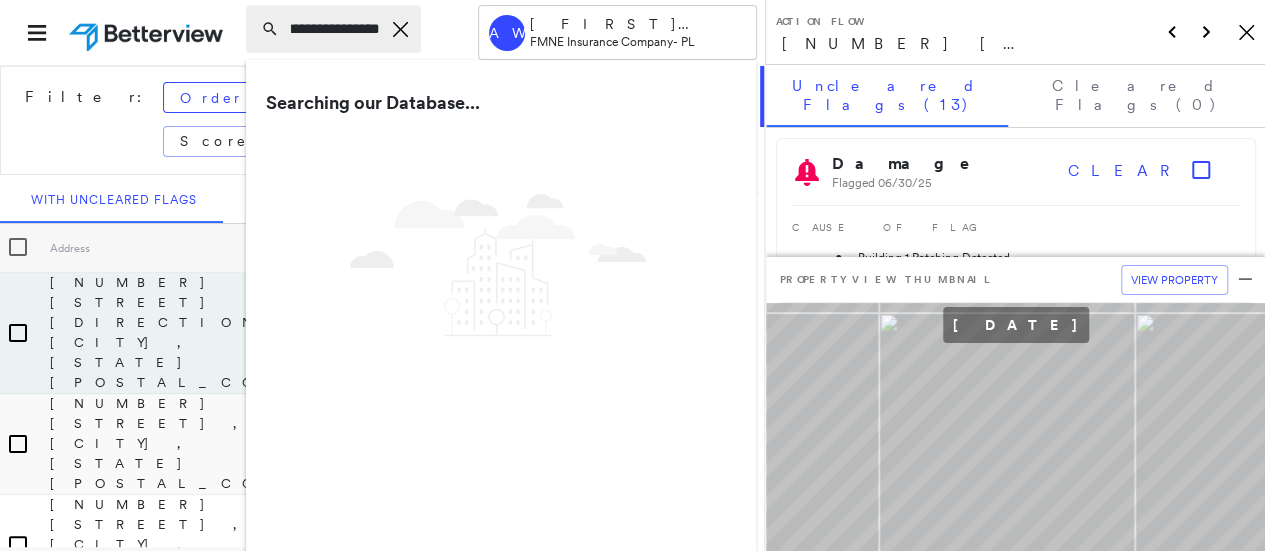 type on "**********" 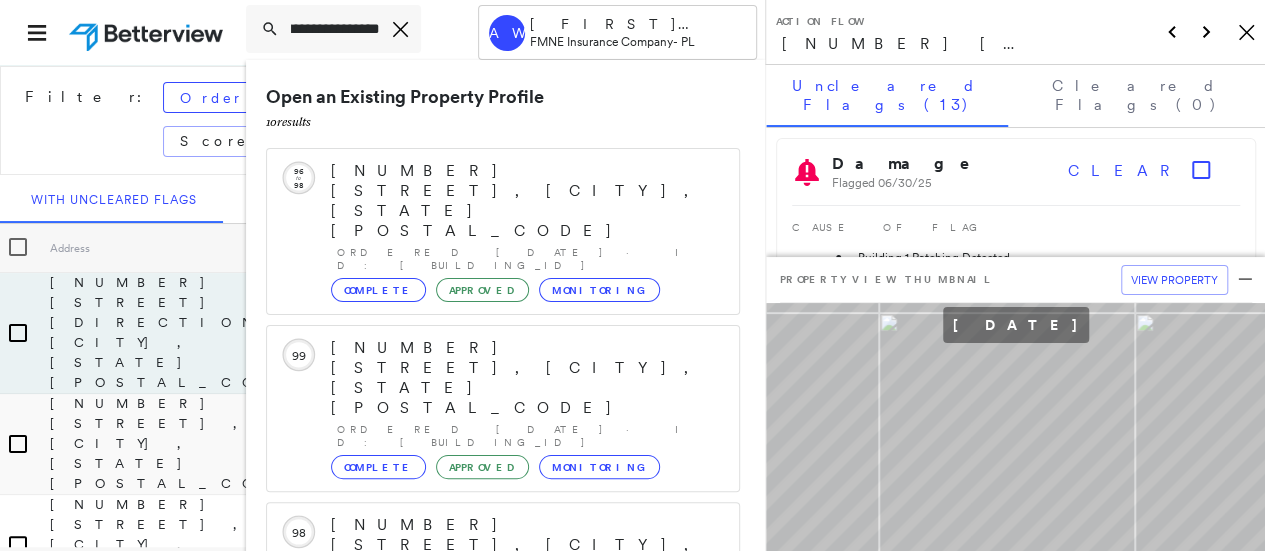 scroll, scrollTop: 0, scrollLeft: 0, axis: both 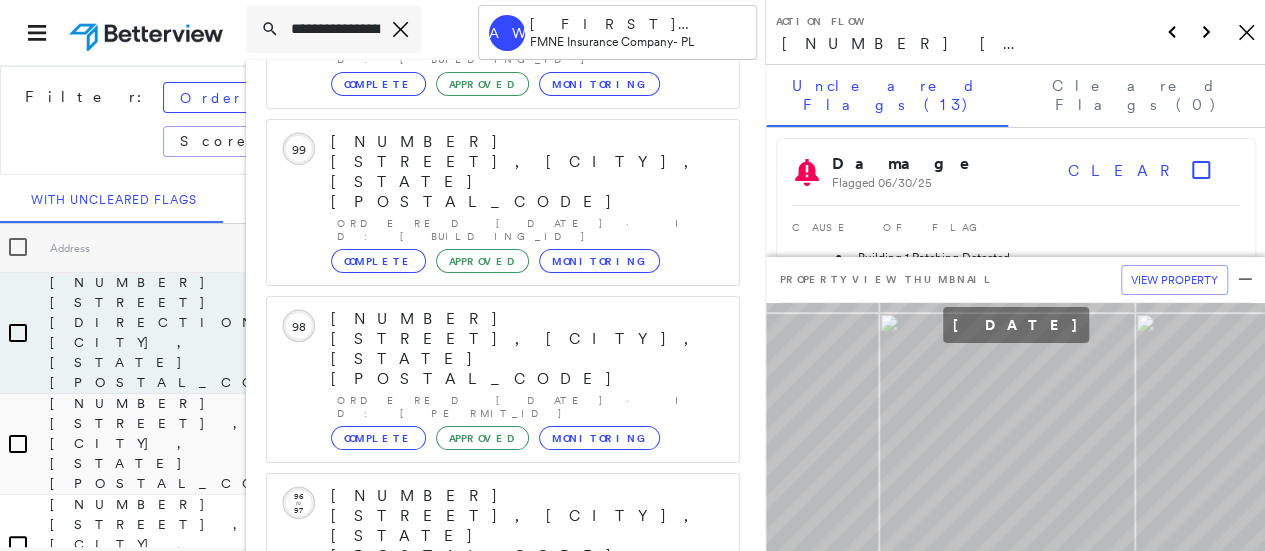 click on "Show  5  more existing properties" at bounding box center (504, 860) 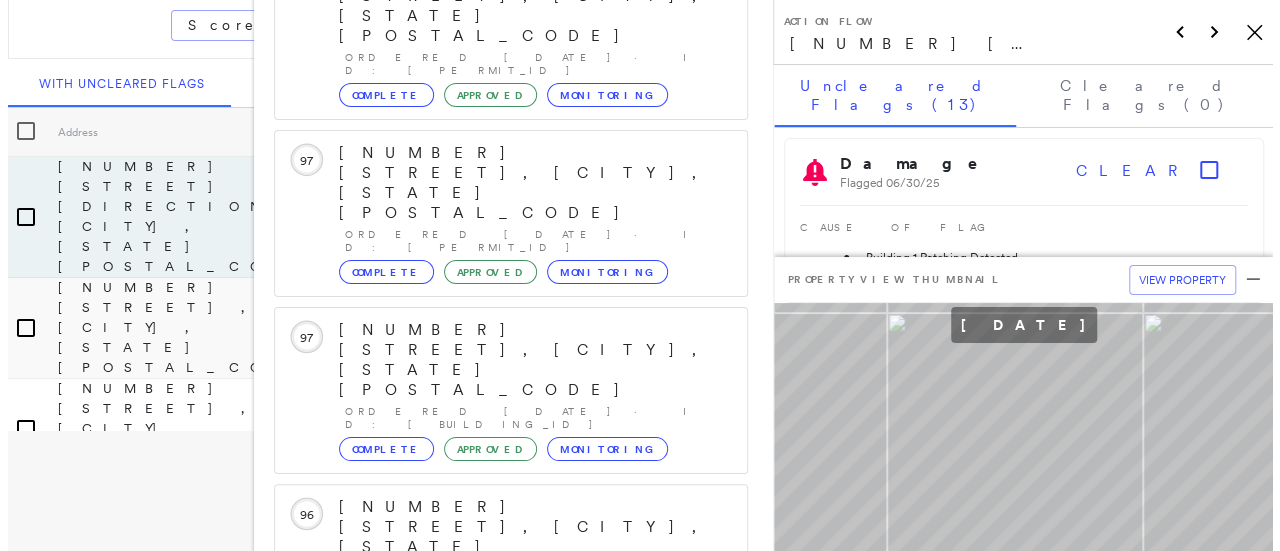 scroll, scrollTop: 668, scrollLeft: 0, axis: vertical 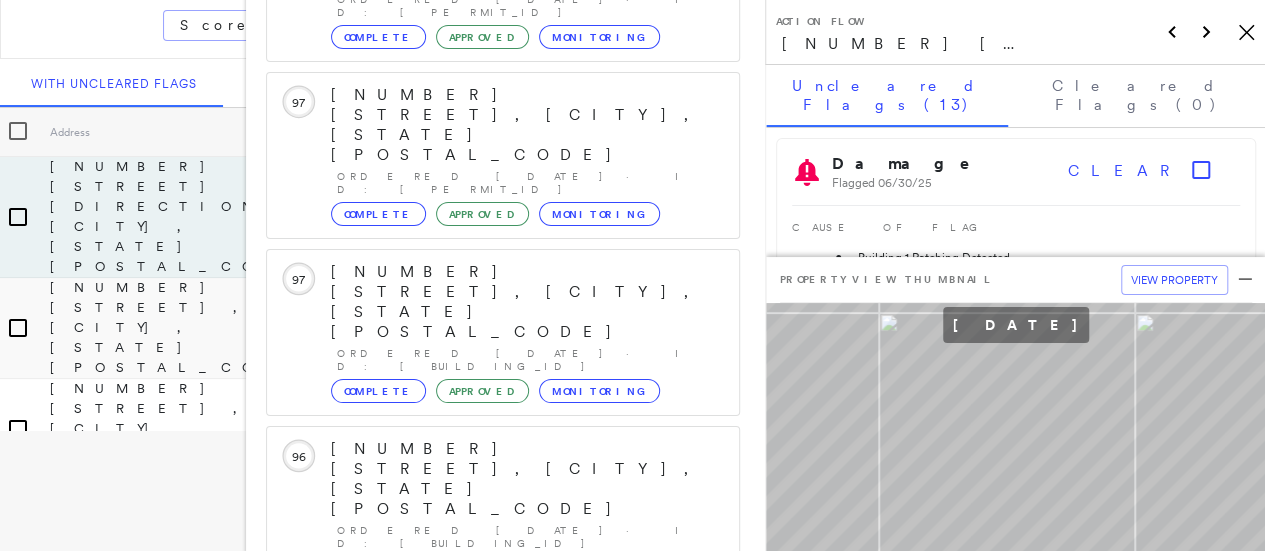 click 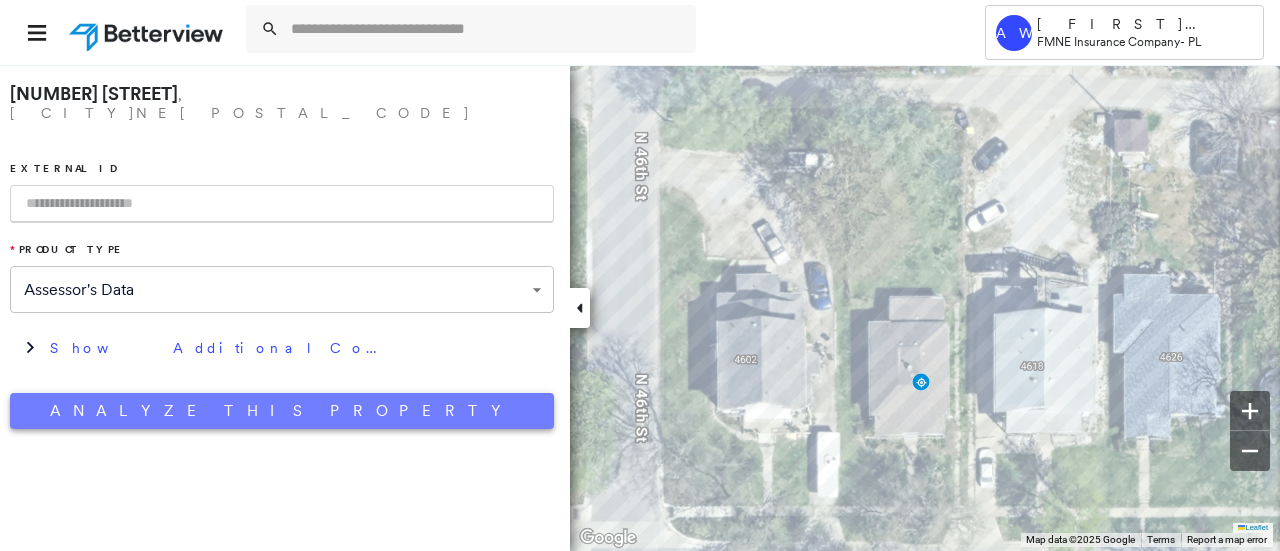 click on "Analyze This Property" at bounding box center [282, 411] 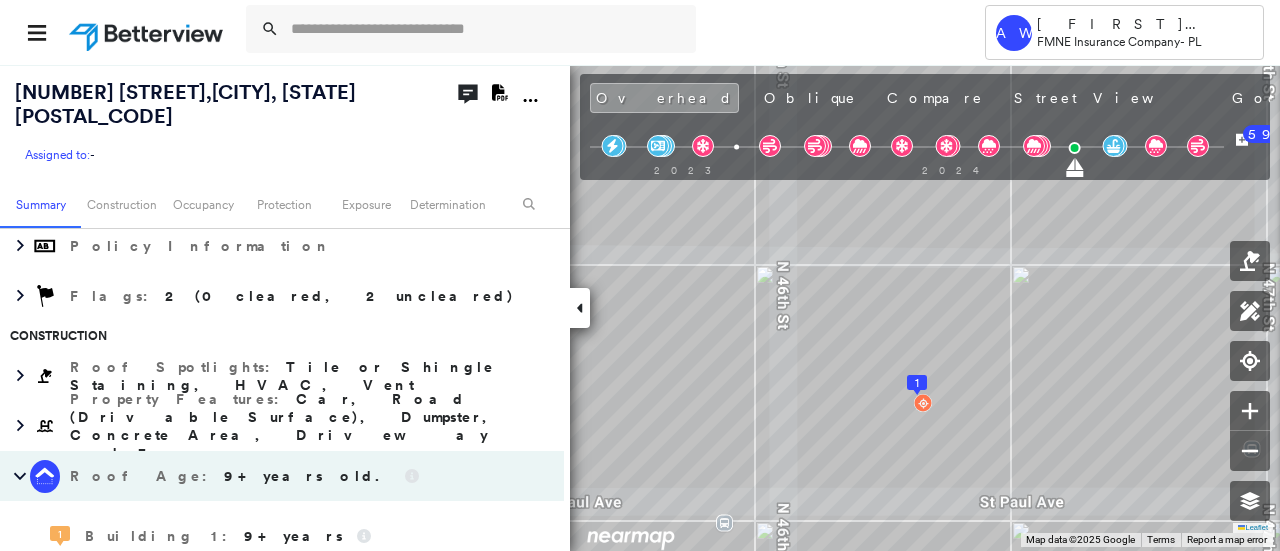 scroll, scrollTop: 400, scrollLeft: 0, axis: vertical 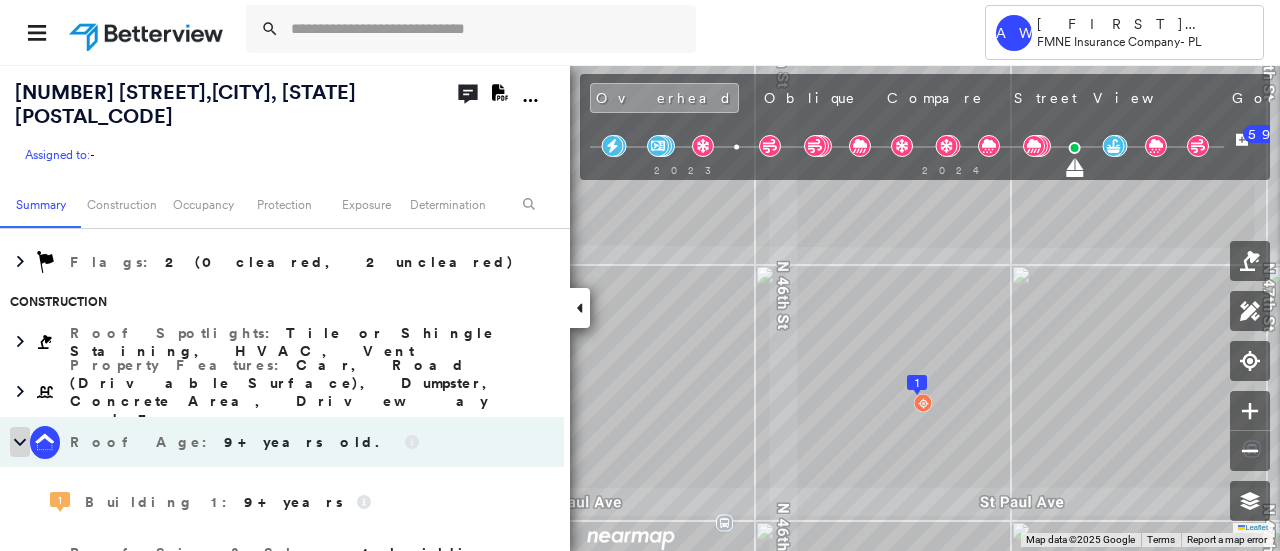 click 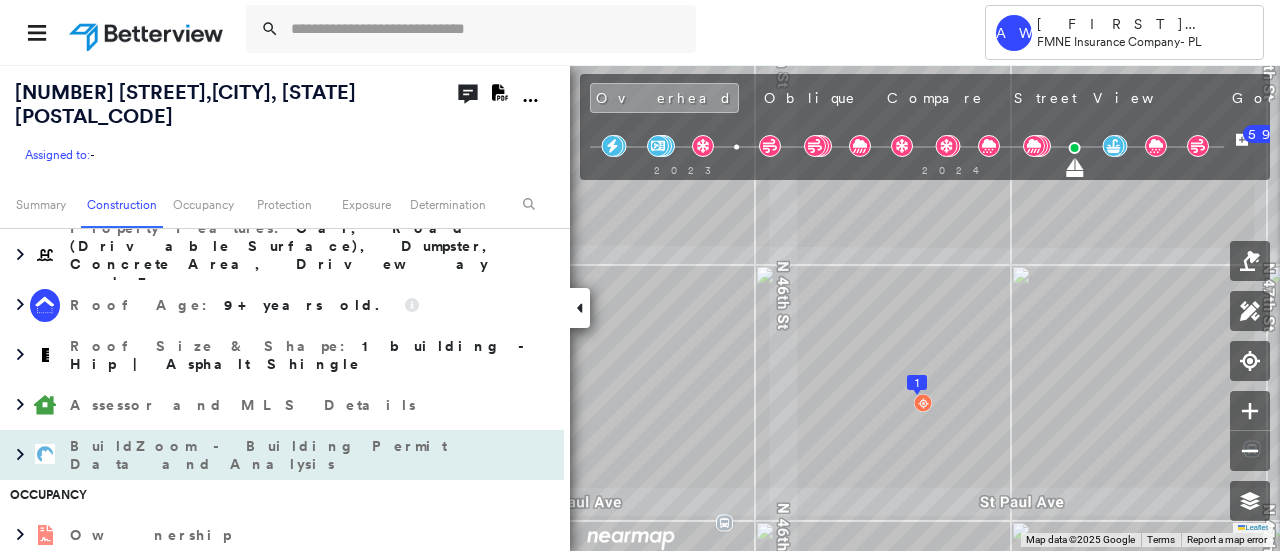 scroll, scrollTop: 500, scrollLeft: 0, axis: vertical 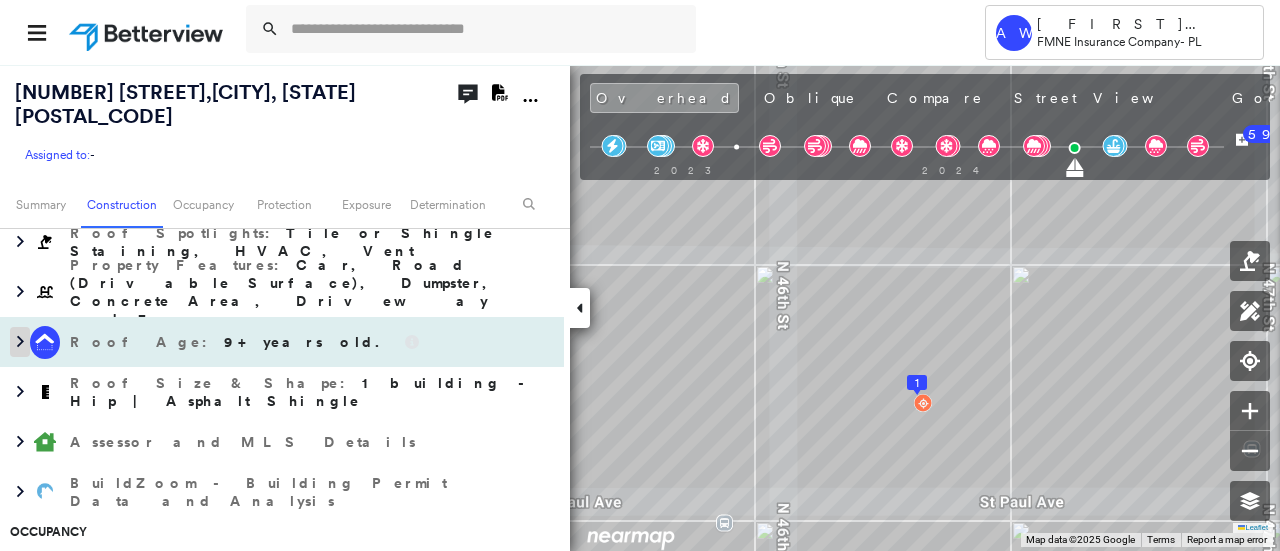 click 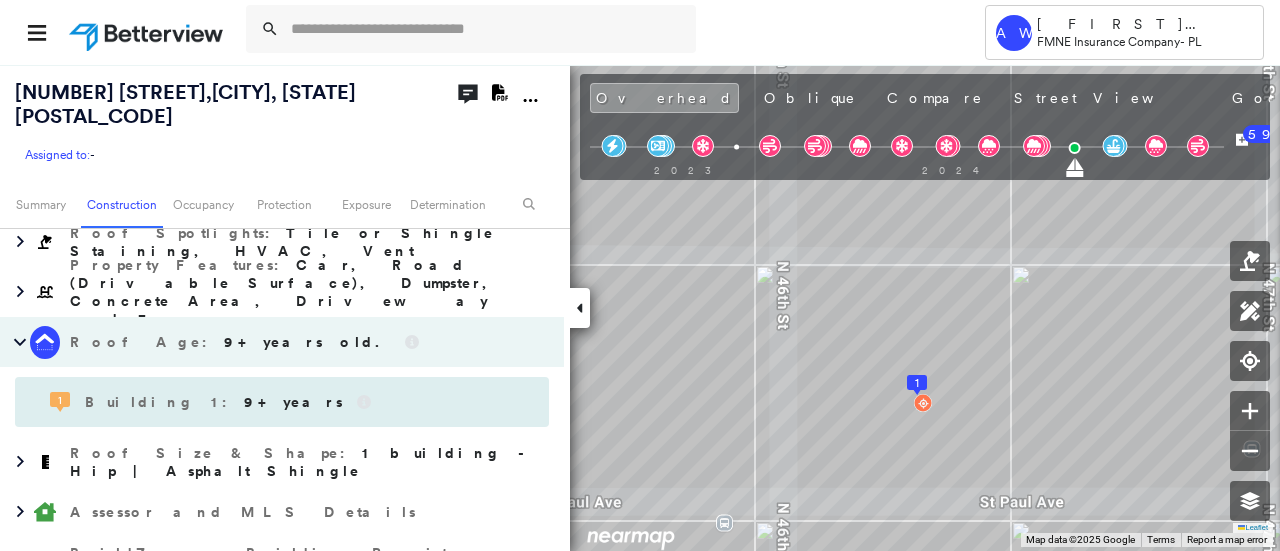 click on "9+ years" at bounding box center (293, 402) 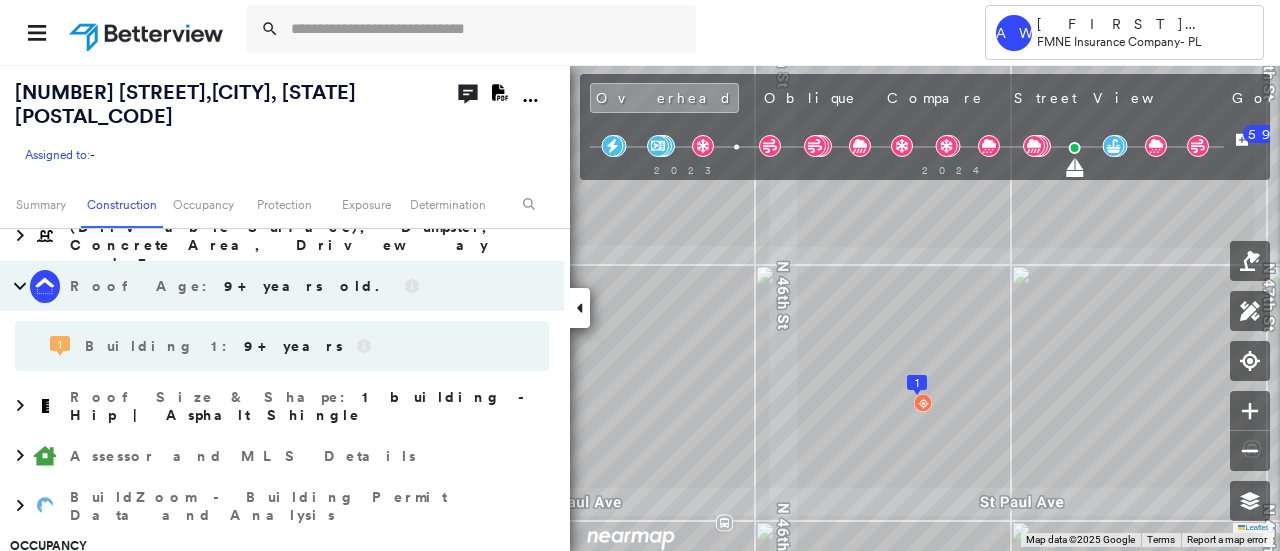 scroll, scrollTop: 600, scrollLeft: 0, axis: vertical 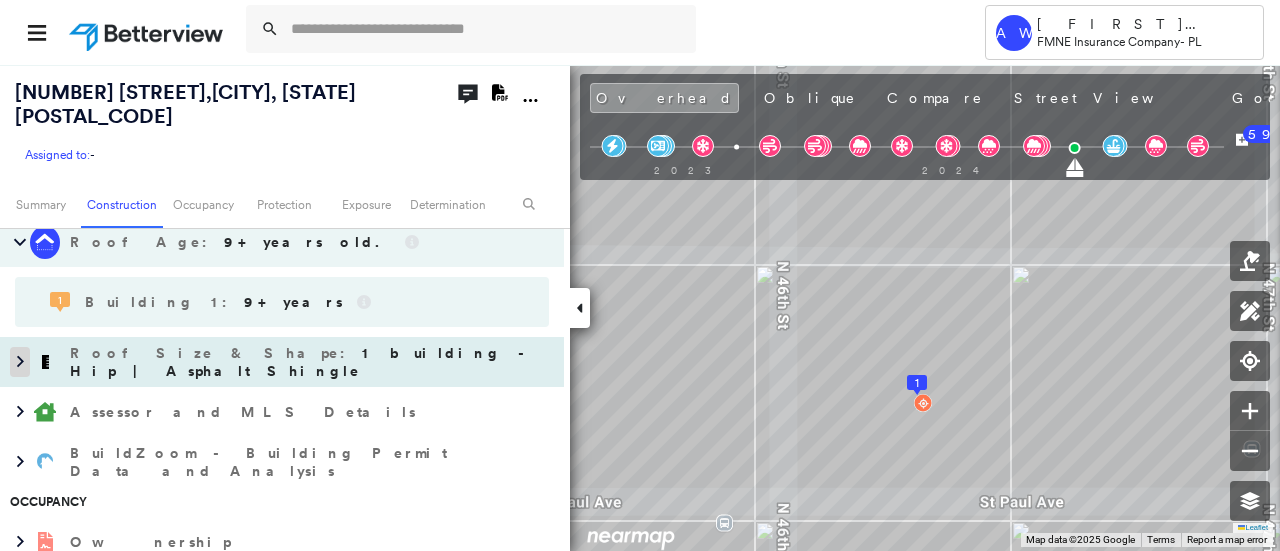click 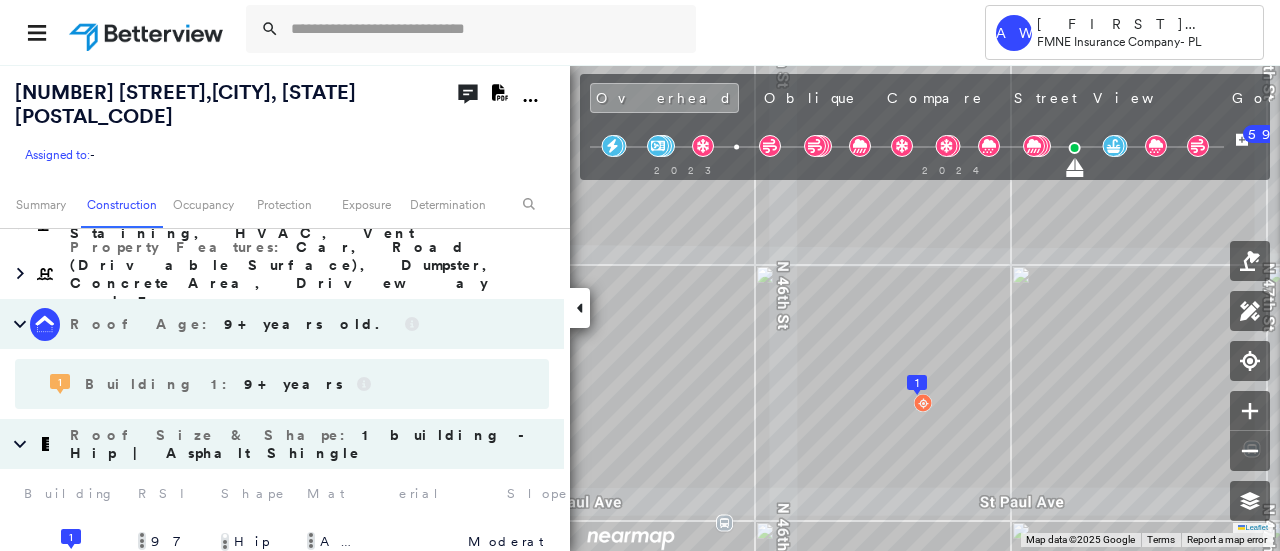 scroll, scrollTop: 500, scrollLeft: 0, axis: vertical 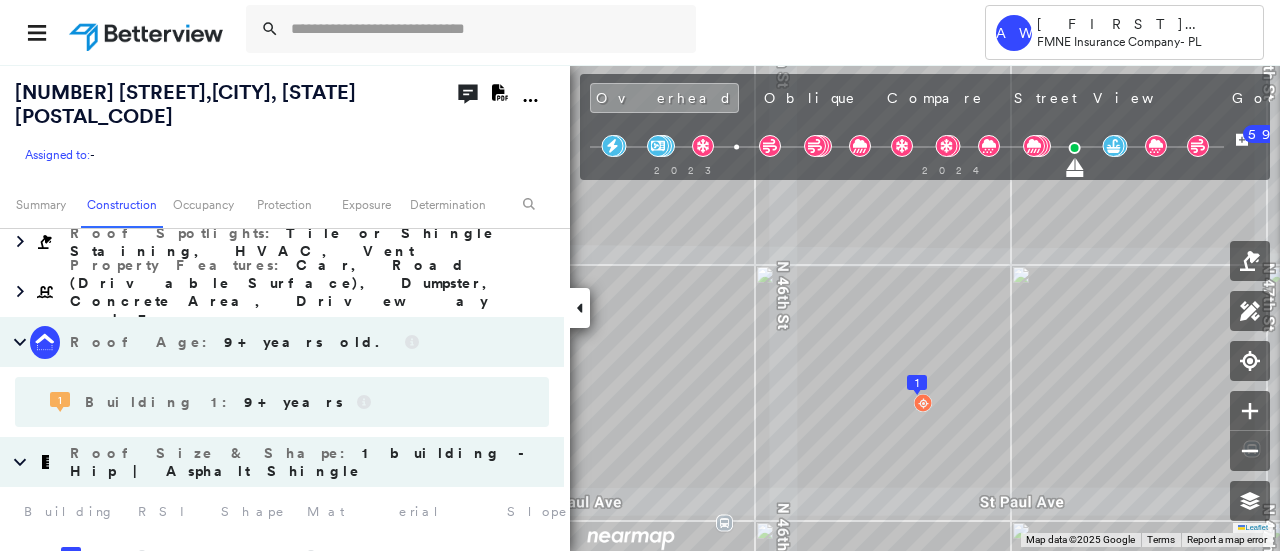 click 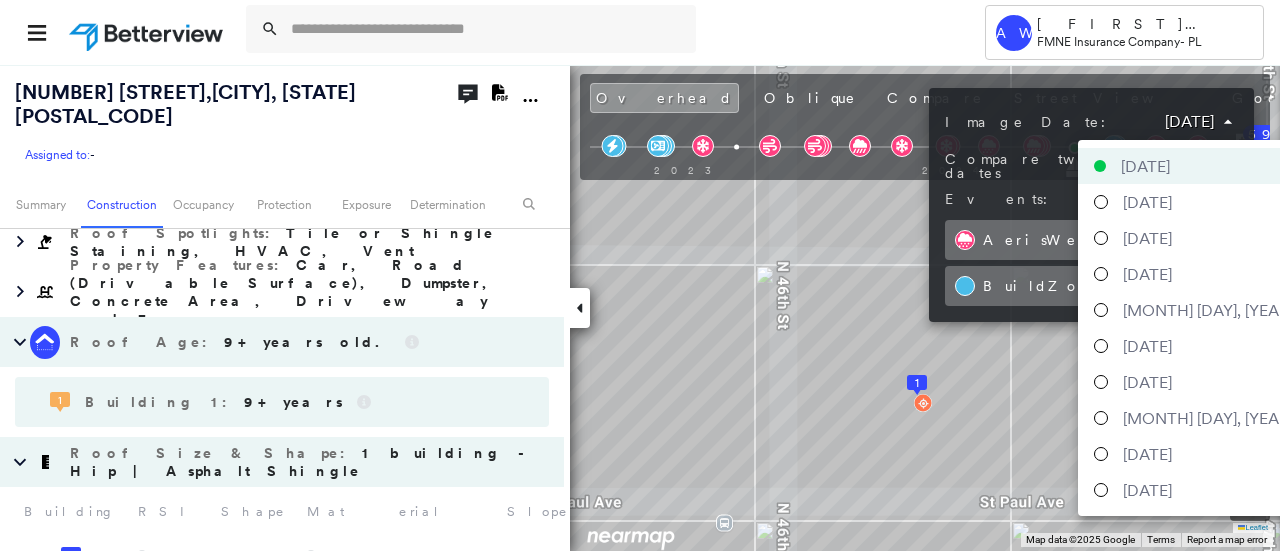 click on "Tower AW [FIRST] [LAST] FMNE Insurance Company  -   PL [NUMBER] [STREET] ,  [CITY], [STATE] [POSTAL_CODE] Assigned to:  - Assigned to:  - Assigned to:  - Open Comments Download PDF Report Summary Construction Occupancy Protection Exposure Determination Overhead Obliques Street View Roof Spotlight™ Index :  97 out of 100 0 100 25 50 75 1 Building Roof Scores 1 Buildings Policy Information Flags :  2 (0 cleared, 2 uncleared) Construction Roof Spotlights :  Tile or Shingle Staining, HVAC, Vent Property Features :  Car, Road (Drivable Surface), Dumpster, Concrete Area, Driveway and 3 more Roof Age :  9+ years old. 1 Building 1 :  9+ years Roof Size & Shape :  1 building  - Hip | Asphalt Shingle Building RSI Shape Material Slope Stories Area( ft 2 ) 1 97 Hip Asphalt Shingle Moderate 2 Story 1,416 Assessor and MLS Details BuildZoom - Building Permit Data and Analysis Occupancy Ownership Place Detail Protection Exposure Fire Path FEMA Risk Index Wind Claim Predictor: Average Risk 3   out of  5 Wildfire Additional Perils Present" at bounding box center (640, 275) 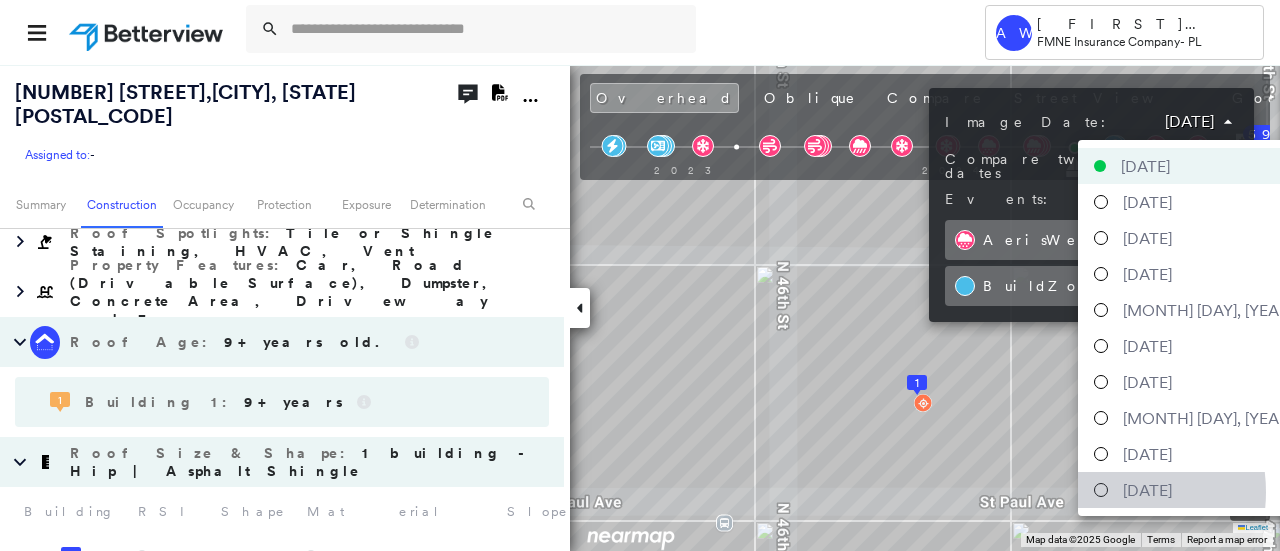 click at bounding box center (1101, 490) 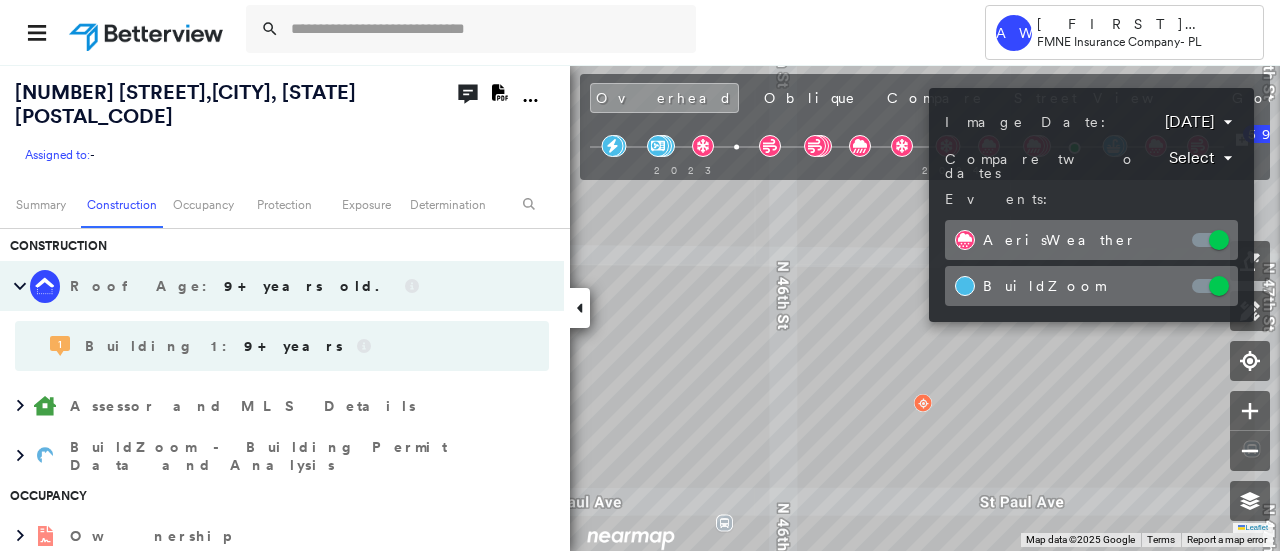 scroll, scrollTop: 550, scrollLeft: 0, axis: vertical 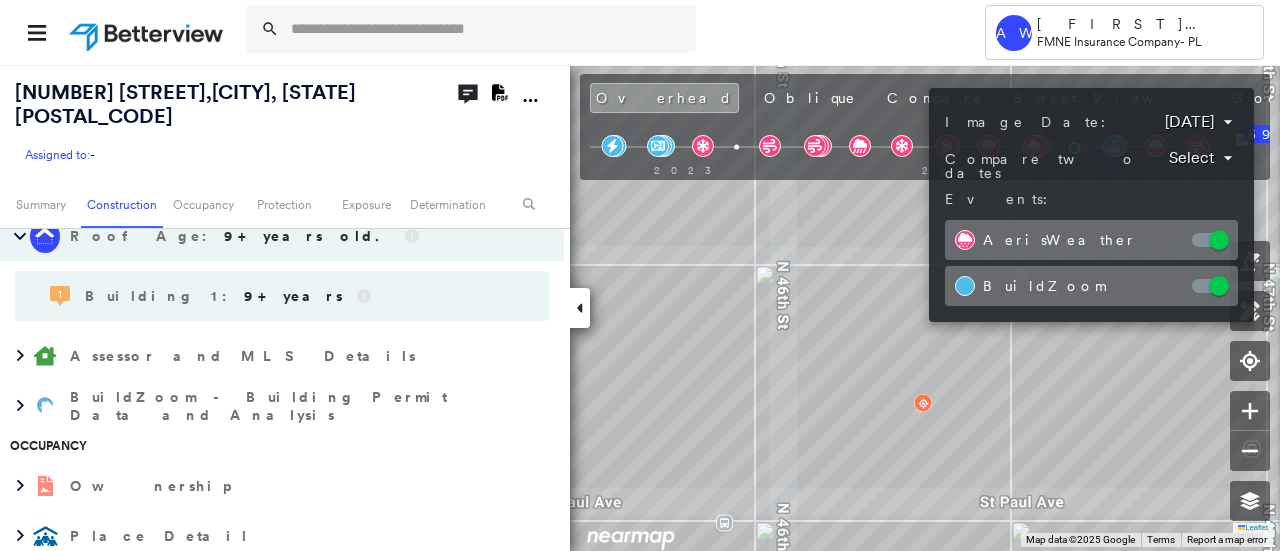 click on "Tower AW [FIRST] [LAST] FMNE Insurance Company  -   PL [NUMBER] [STREET] ,  [CITY], [STATE] [POSTAL_CODE] Assigned to:  - Assigned to:  - Assigned to:  - Open Comments Download PDF Report Summary Construction Occupancy Protection Exposure Determination Looking for roof spotlights? Analyze this date Overhead Obliques Street View Roof Spotlight™ Index 0 100 25 50 75 1 Building Roof Scores 0 Buildings Policy Information Flags :  2 (0 cleared, 2 uncleared) Construction Roof Age :  9+ years old. 1 Building 1 :  9+ years Assessor and MLS Details BuildZoom - Building Permit Data and Analysis Occupancy Ownership Place Detail Protection Exposure FEMA Risk Index Wildfire Additional Perils Determination Flags :  2 (0 cleared, 2 uncleared) Uncleared Flags (2) Cleared Flags  (0) Risk of Hail Flagged [DATE] Clear LOW Low Priority Flagged [DATE] Clear Action Taken New Entry History Quote/New Business Terms & Conditions Added ACV Endorsement Added Cosmetic Endorsement Inspection/Loss Control Onsite Inspection Ordered General Save 59" at bounding box center [640, 275] 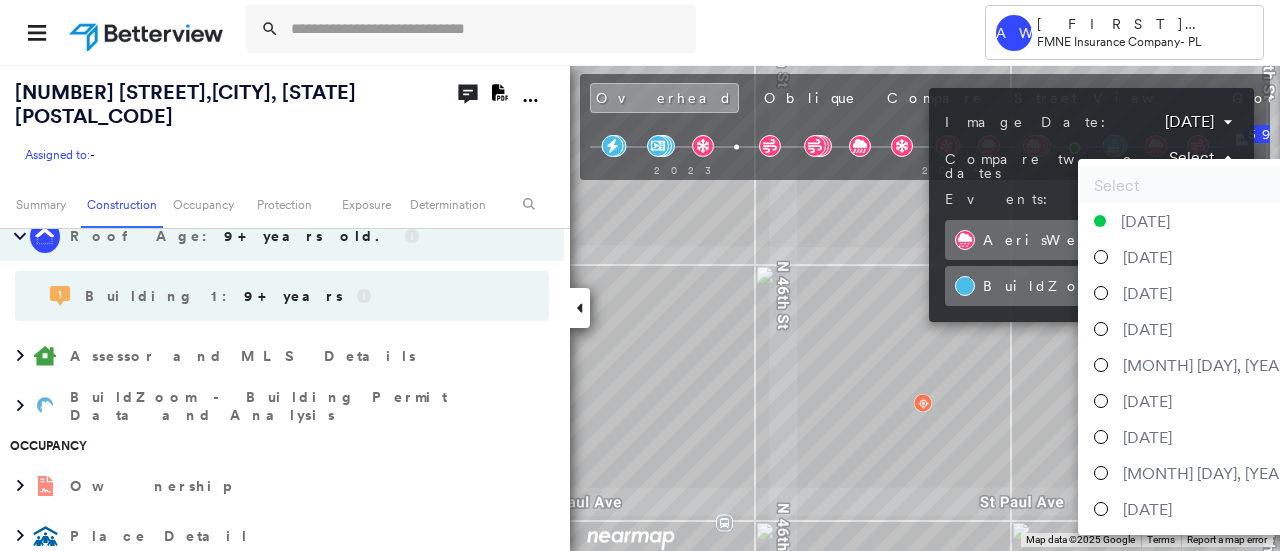 click at bounding box center (1101, 473) 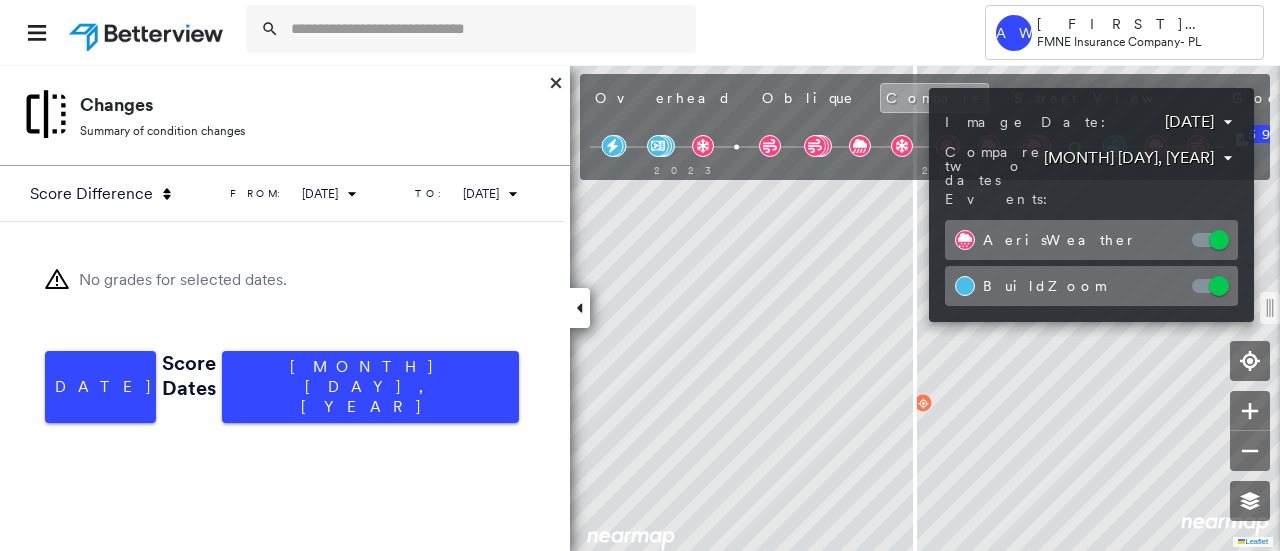 type on "**********" 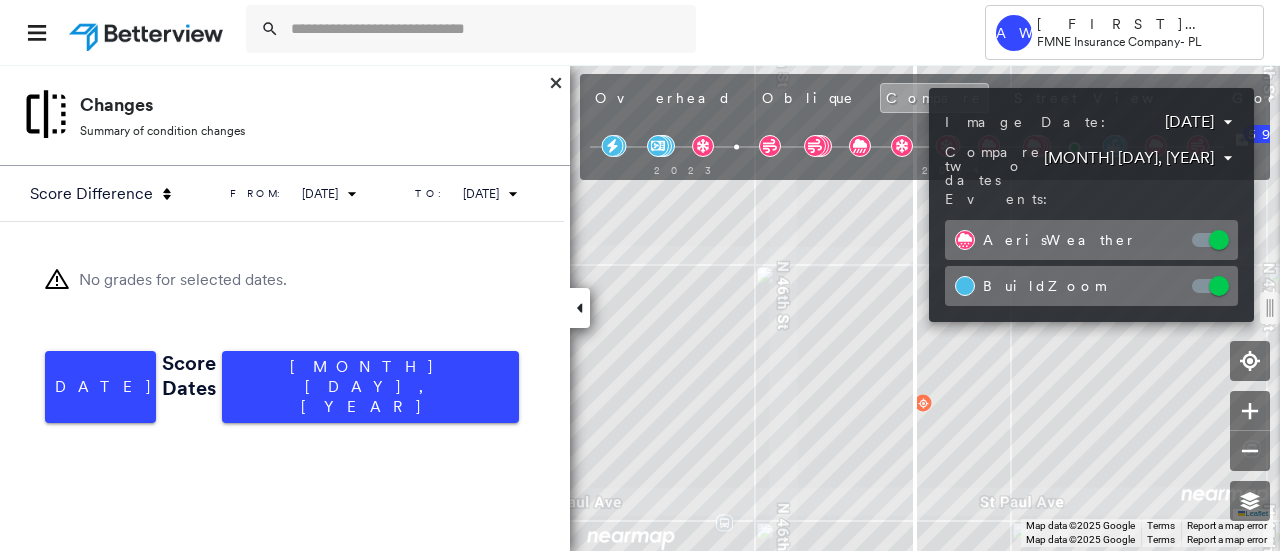 click at bounding box center [640, 275] 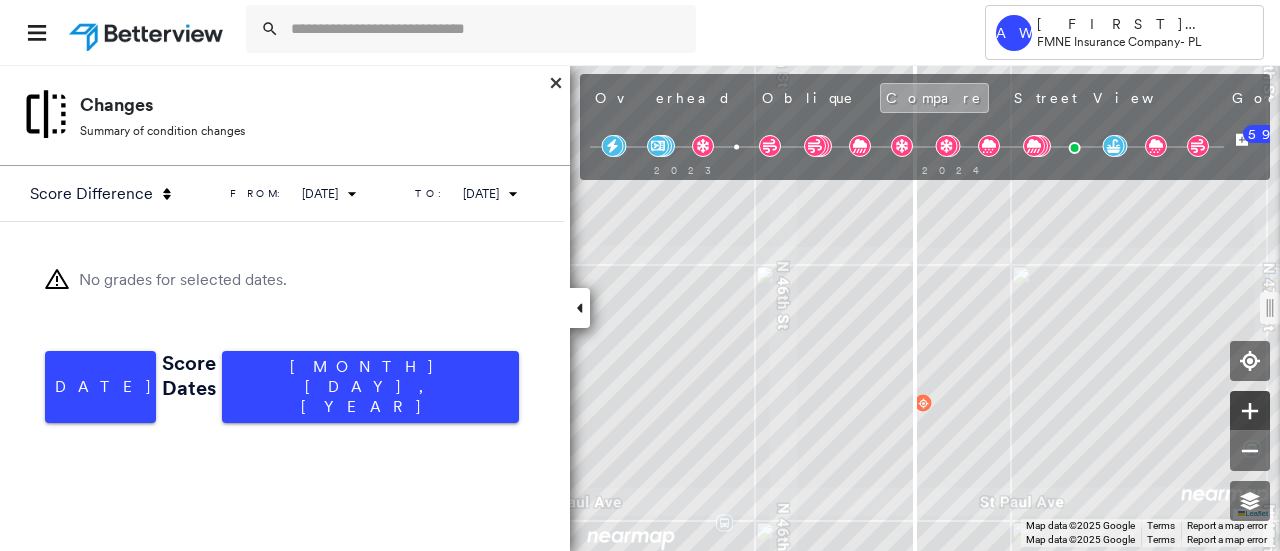 click 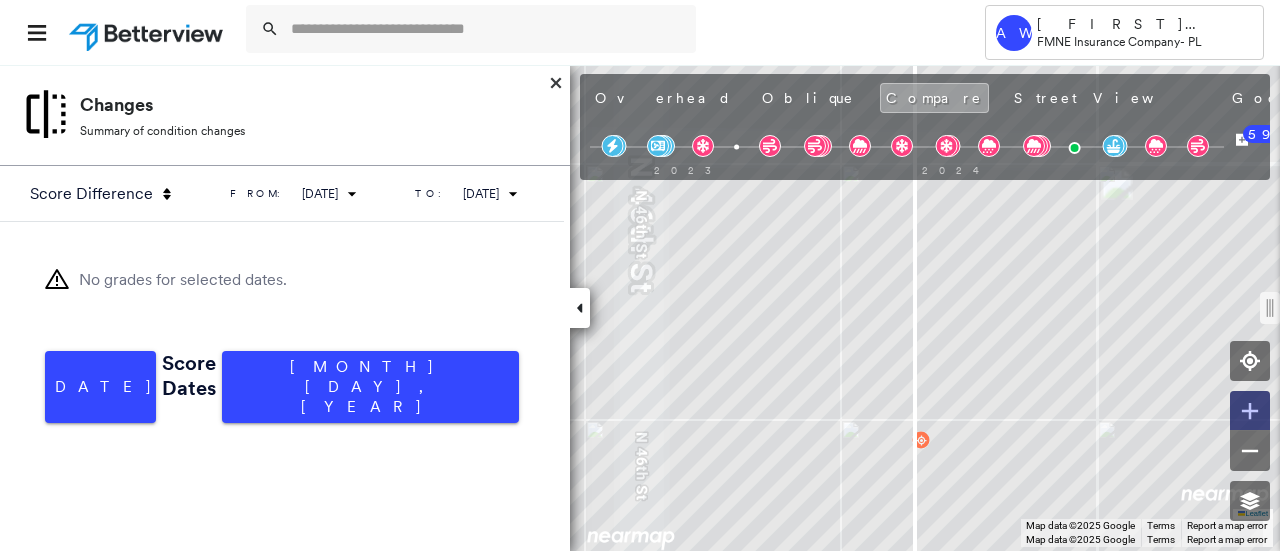 click 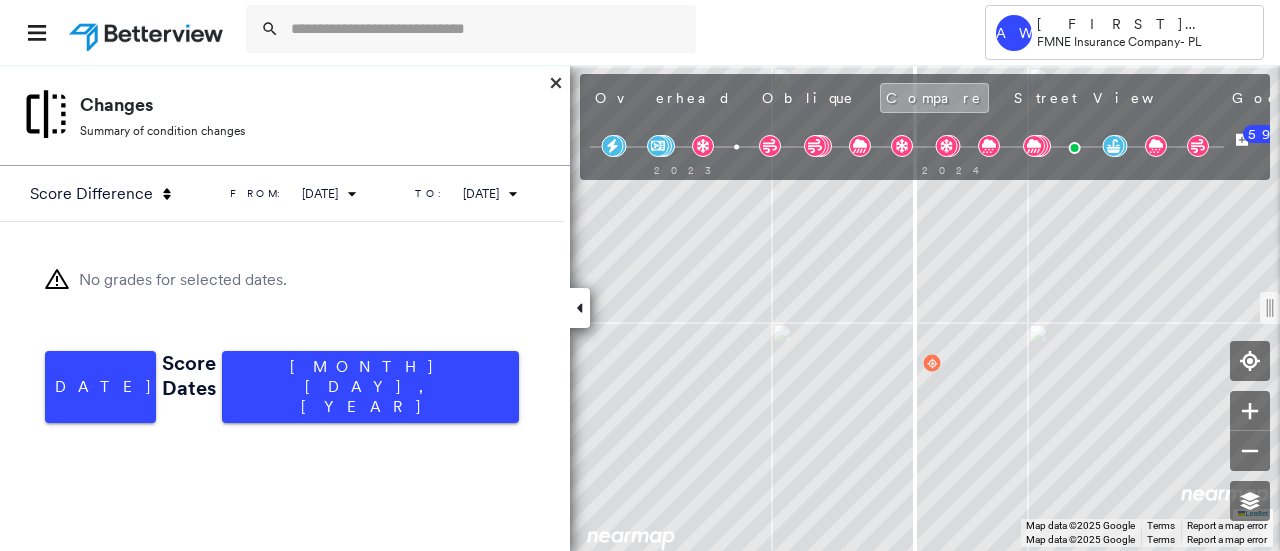 click 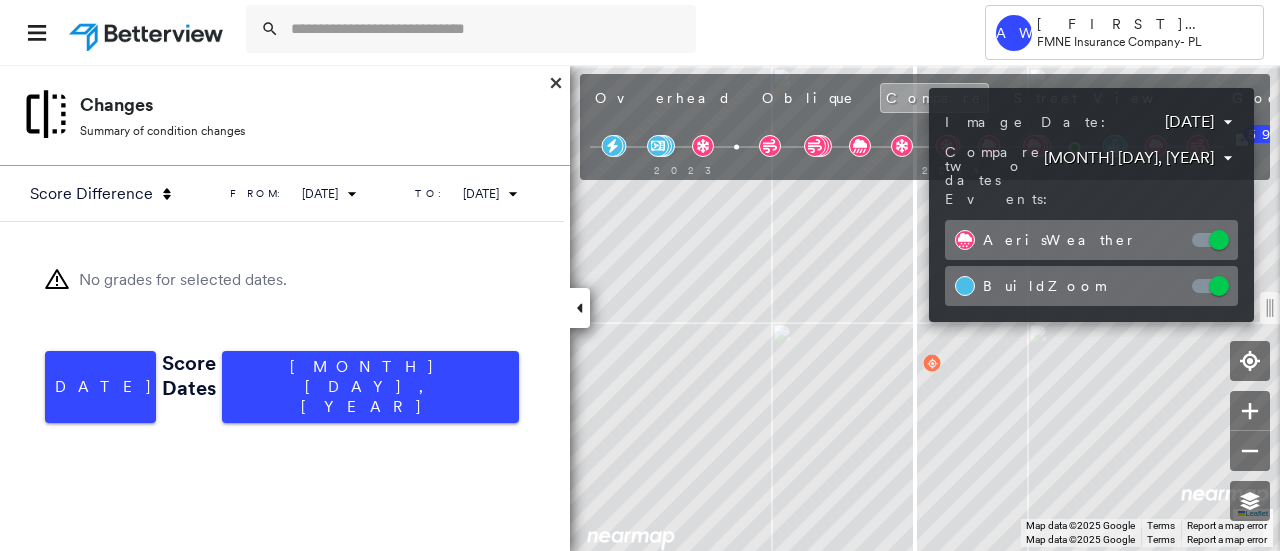 click on "Tower AW Amy Wilke FMNE Insurance Company - PL [POLICY_NUMBER] [CITY] [STATE] [POSTAL_CODE] Assigned to: - Assigned to: - Assigned to: - Open Comments Download PDF Report Summary Construction Occupancy Protection Exposure Determination Looking for roof spotlights? Analyze this date Overhead Obliques Street View Roof Spotlight™ Index 0 100 25 50 75 1 Building Roof Scores 0 Buildings Policy Information Flags : 2 (0 cleared, 2 uncleared) Construction Roof Age : 9+ years old. 1 Building 1 : 9+ years Assessor and MLS Details BuildZoom - Building Permit Data and Analysis Occupancy Ownership Place Detail Protection Exposure FEMA Risk Index Wildfire Additional Perils Determination Flags : 2 (0 cleared, 2 uncleared) Uncleared Flags (2) Cleared Flags (0) Risk of Hail Flagged [DATE] Clear LOW Low Priority Flagged [DATE] Clear Action Taken New Entry History Quote/New Business Terms & Conditions Added ACV Endorsement Added Cosmetic Endorsement Inspection/Loss Control Onsite Inspection Ordered General Save *" at bounding box center [640, 275] 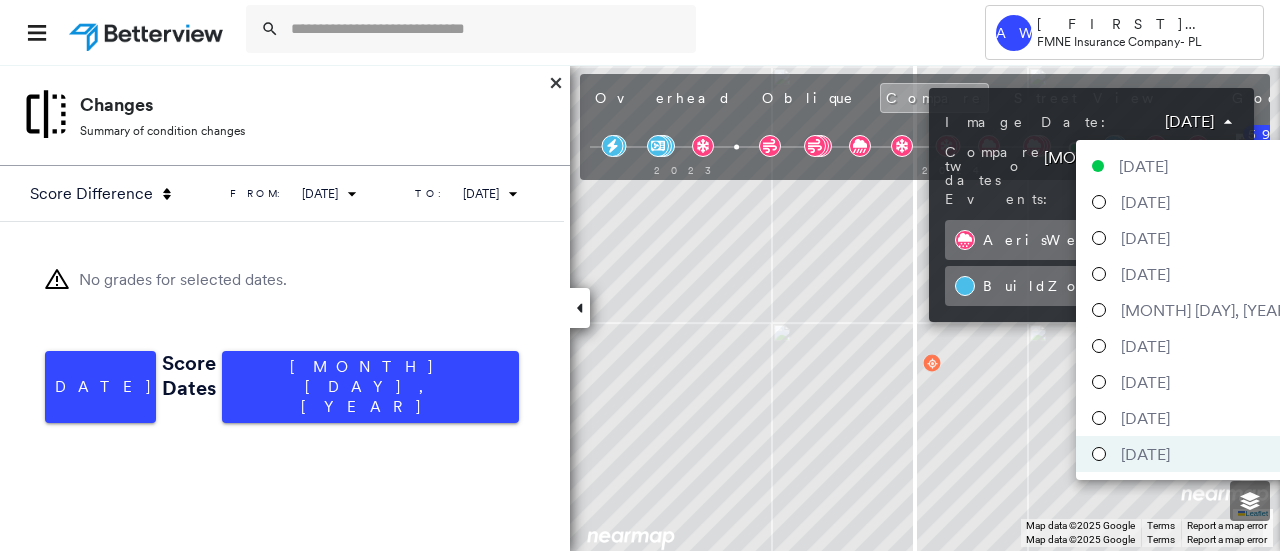 click at bounding box center [1099, 418] 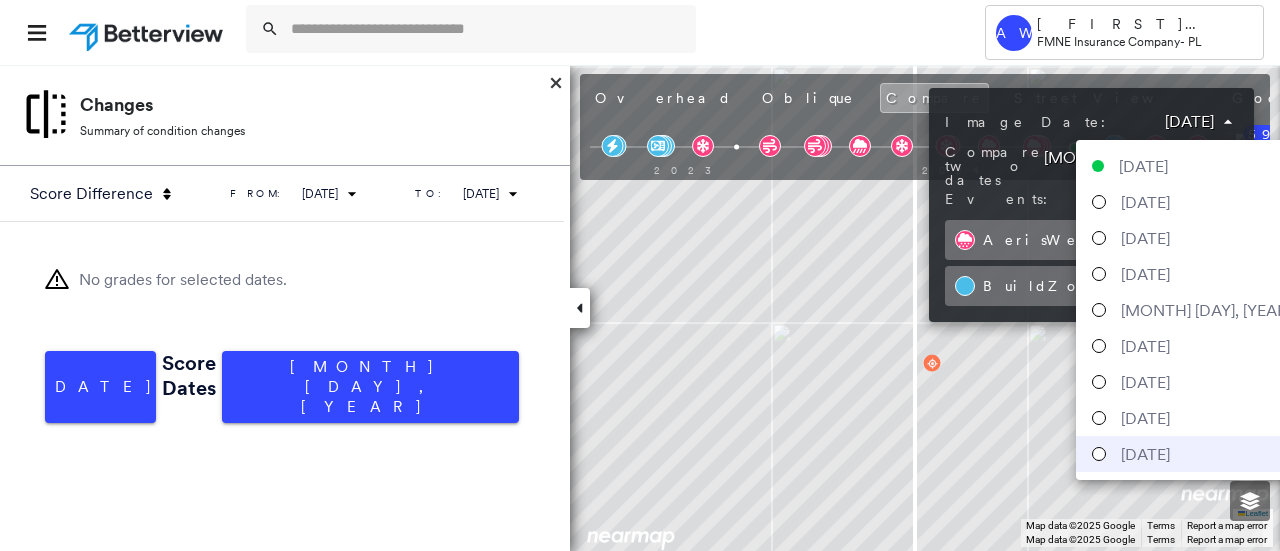 type on "**********" 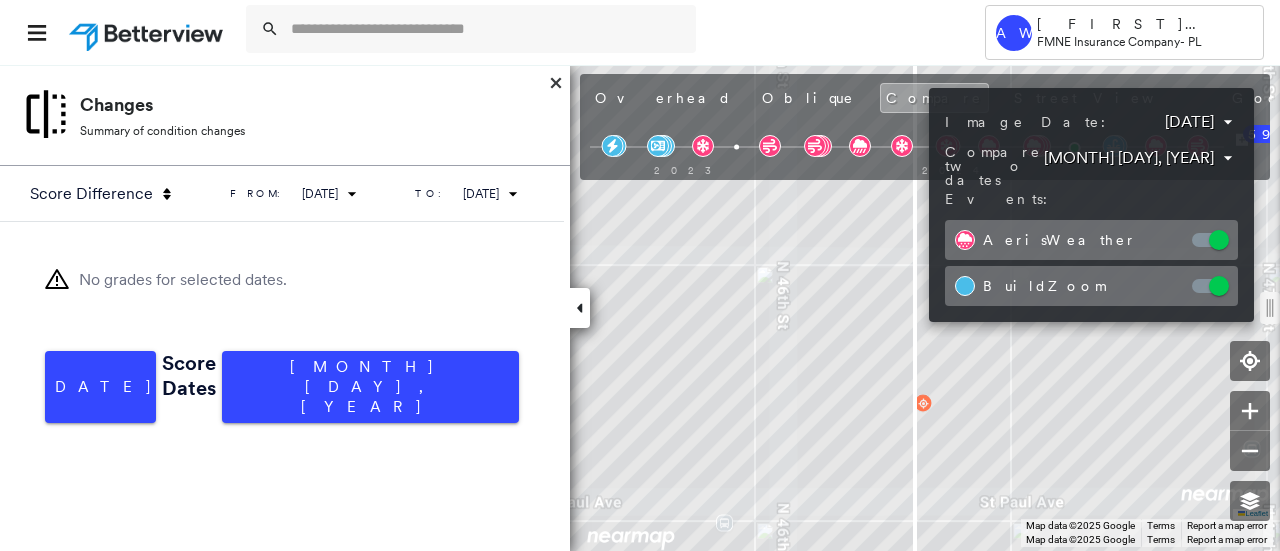 click at bounding box center (640, 275) 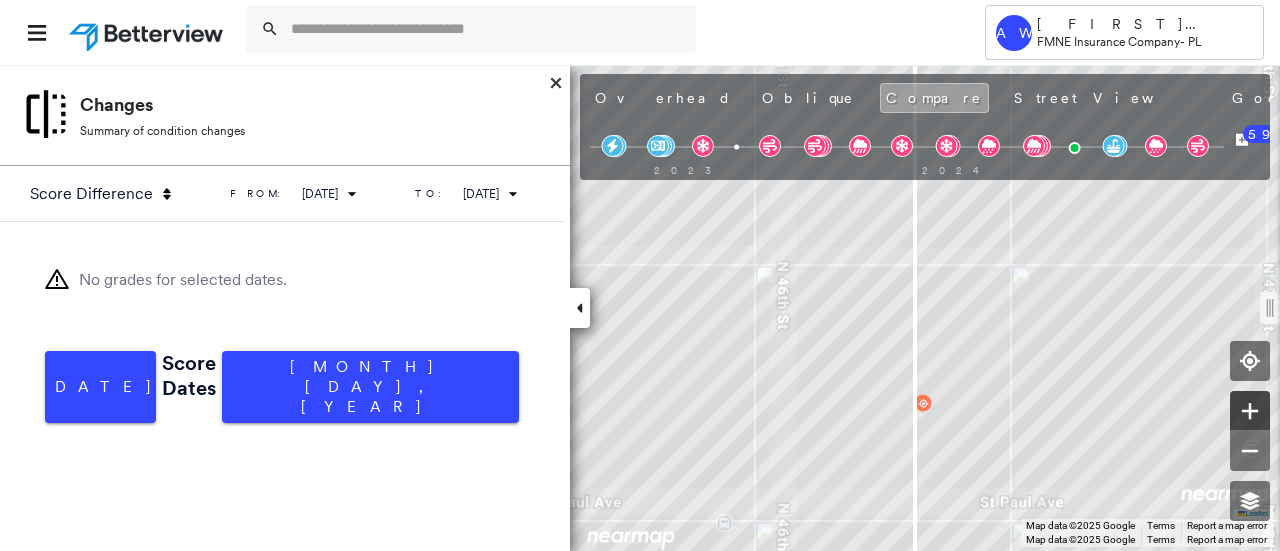 click 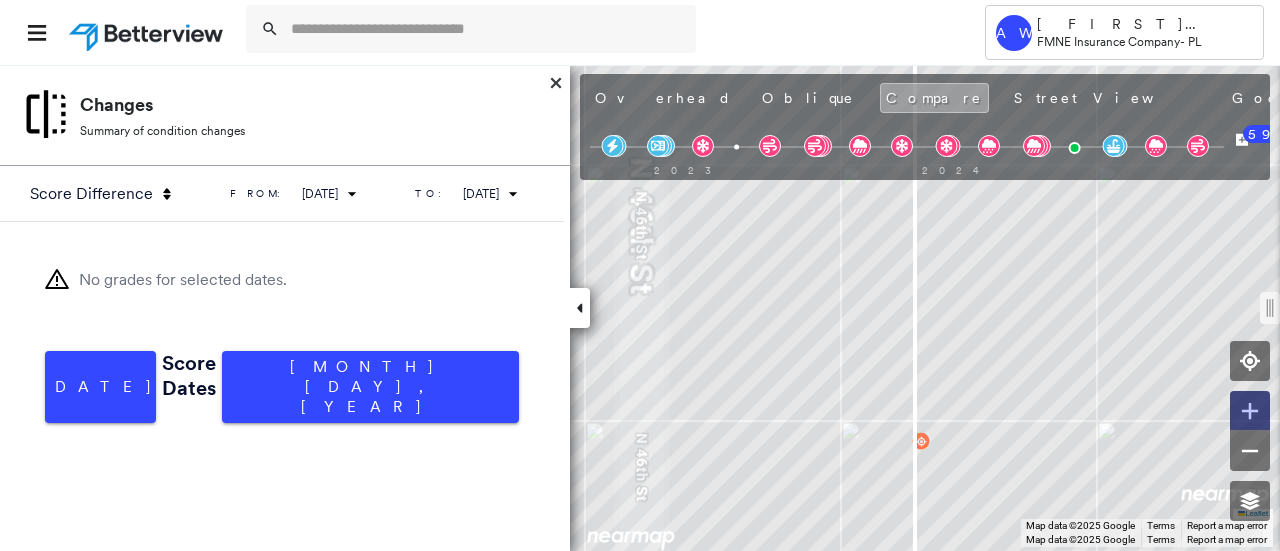 click 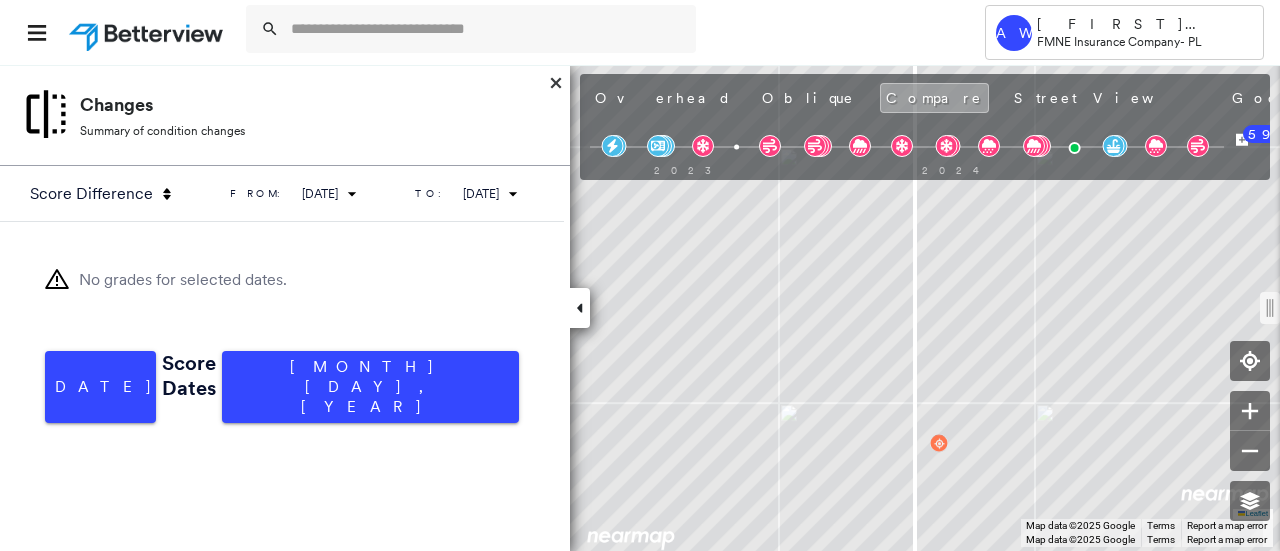 click on "[DATE]" at bounding box center (1507, 100) 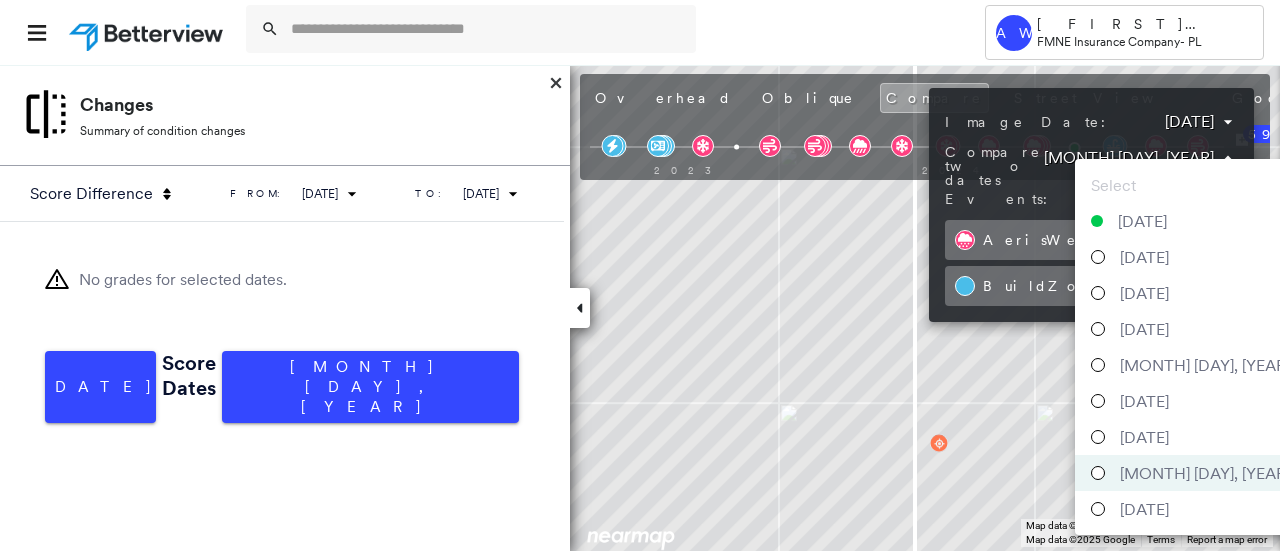 click on "Tower AW Amy Wilke FMNE Insurance Company - PL [POLICY_NUMBER] [CITY] [STATE] [POSTAL_CODE] Assigned to: - Assigned to: - Assigned to: - Open Comments Download PDF Report Summary Construction Occupancy Protection Exposure Determination Looking for roof spotlights? Analyze this date Overhead Obliques Street View Roof Spotlight™ Index 0 100 25 50 75 1 Building Roof Scores 0 Buildings Policy Information Flags : 2 (0 cleared, 2 uncleared) Construction Roof Age : 9+ years old. 1 Building 1 : 9+ years Assessor and MLS Details BuildZoom - Building Permit Data and Analysis Occupancy Ownership Place Detail Protection Exposure FEMA Risk Index Wildfire Additional Perils Determination Flags : 2 (0 cleared, 2 uncleared) Uncleared Flags (2) Cleared Flags (0) Risk of Hail Flagged [DATE] Clear LOW Low Priority Flagged [DATE] Clear Action Taken New Entry History Quote/New Business Terms & Conditions Added ACV Endorsement Added Cosmetic Endorsement Inspection/Loss Control Onsite Inspection Ordered General Save *" at bounding box center (640, 275) 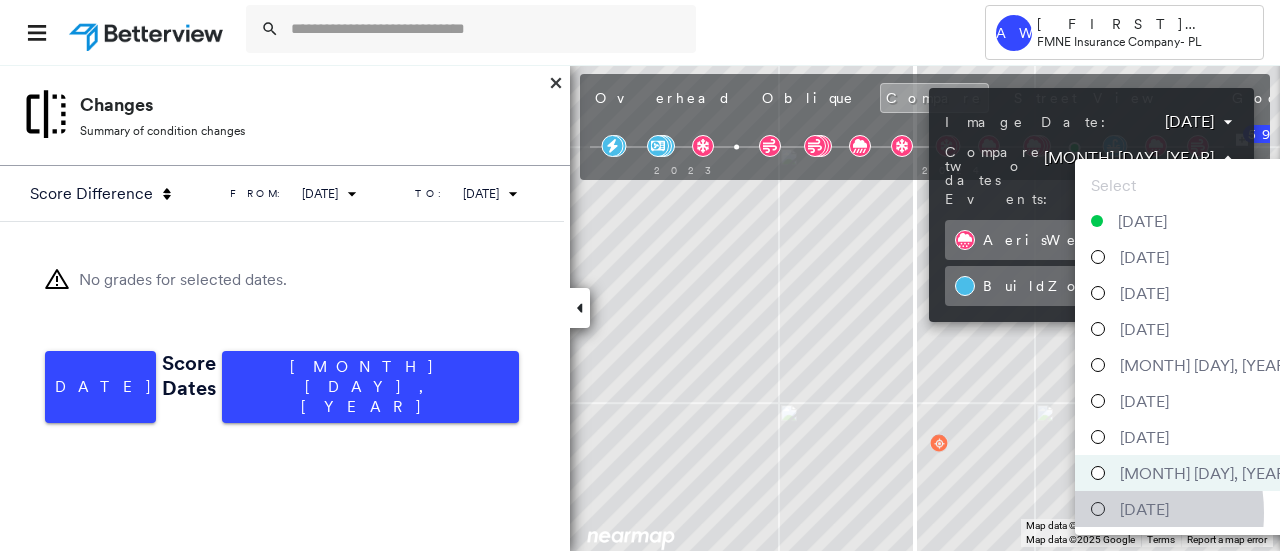 click at bounding box center (1098, 509) 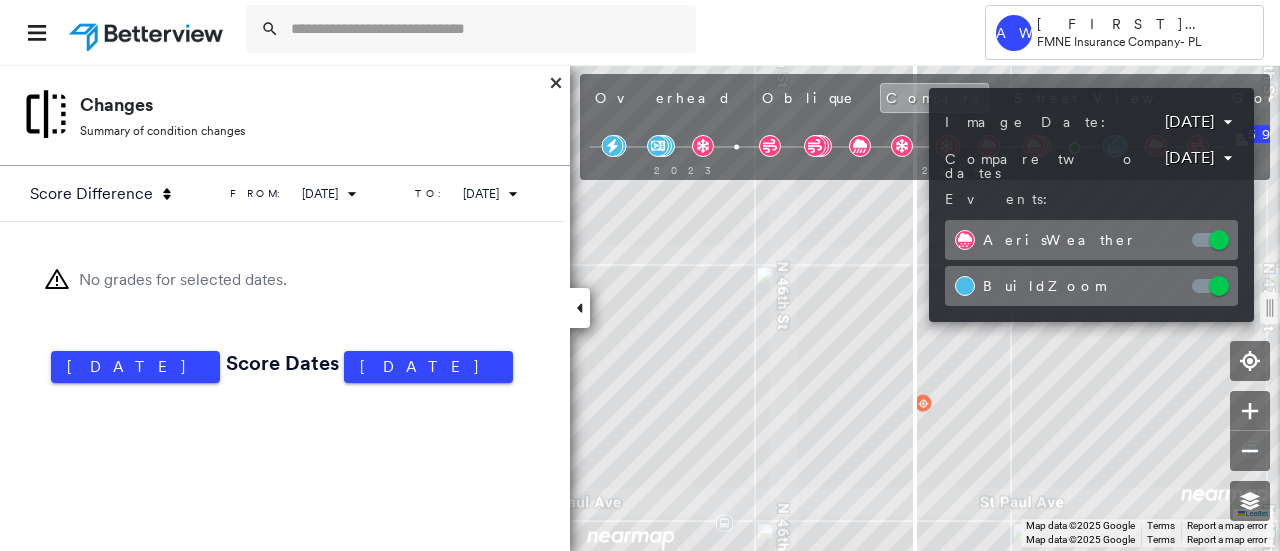click at bounding box center [640, 275] 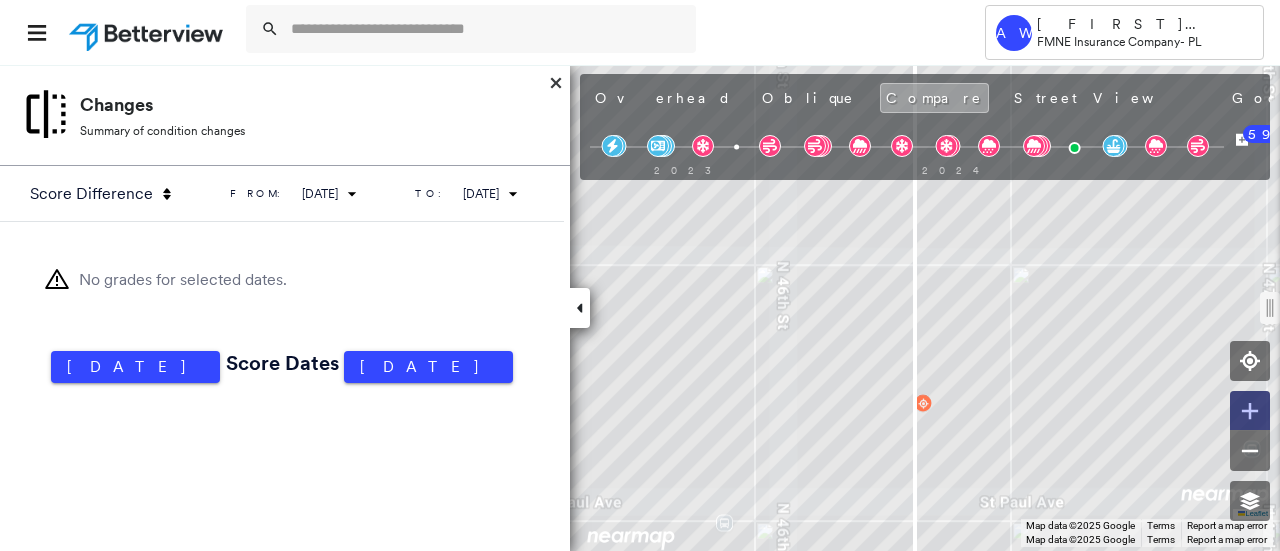 click 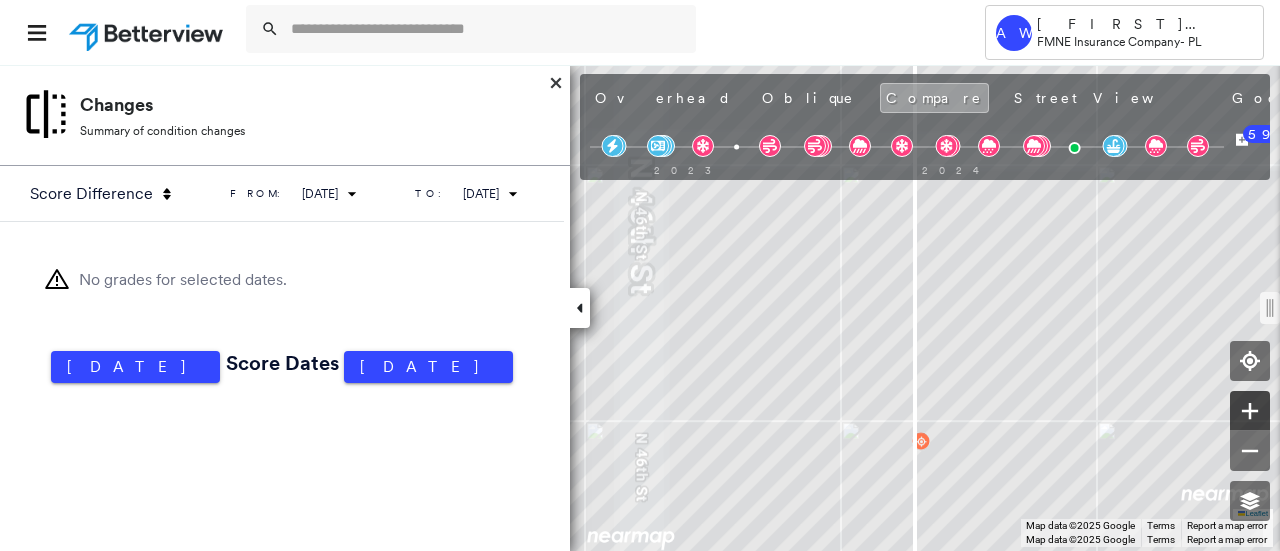 click 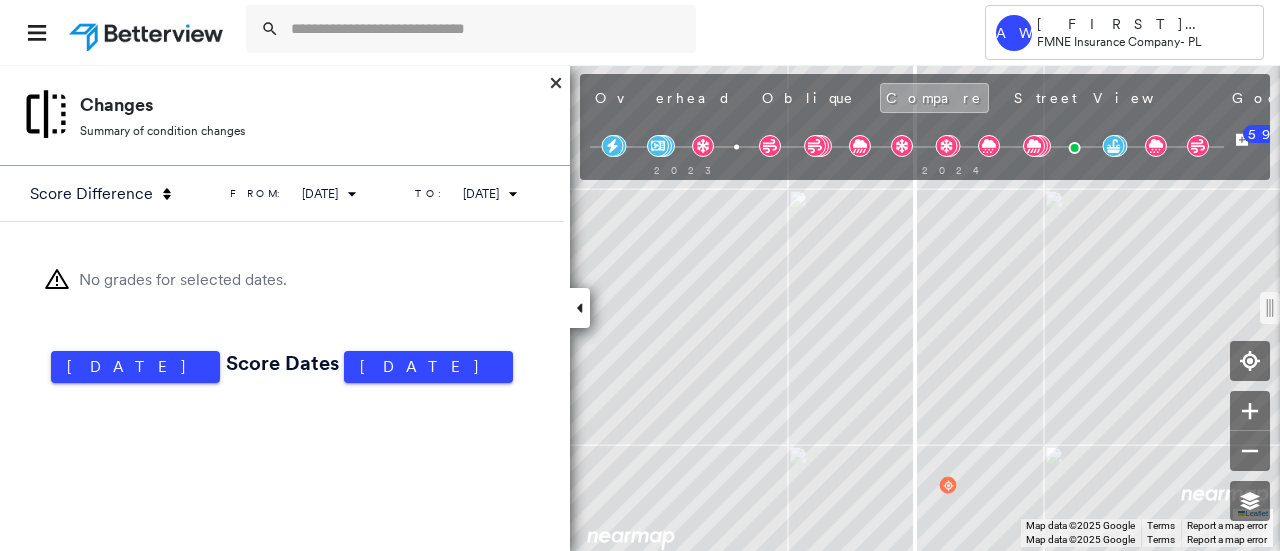 click 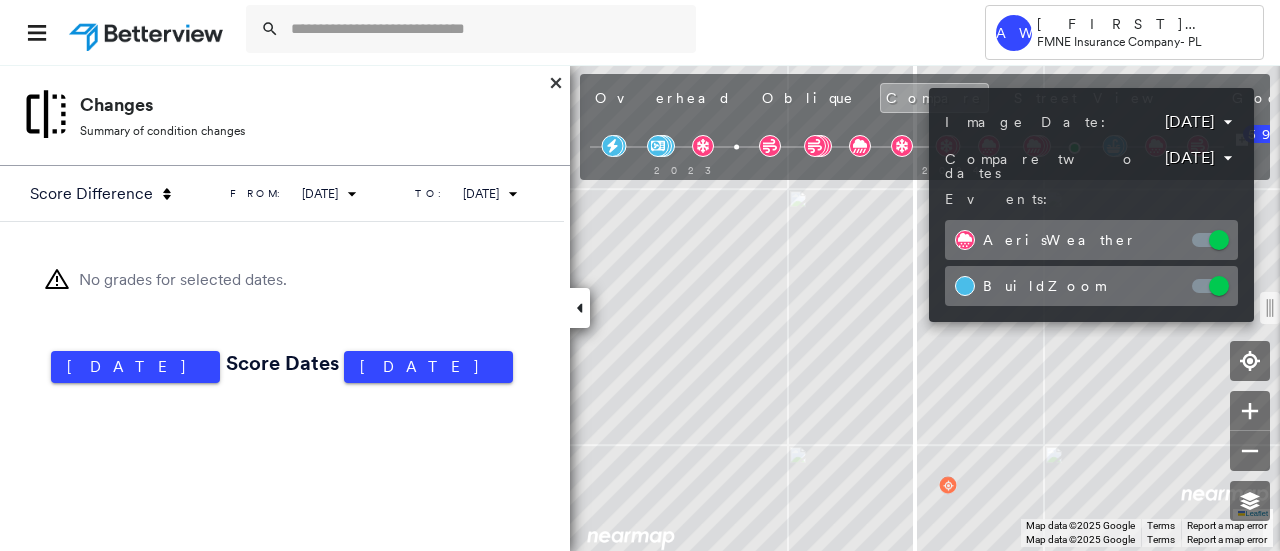 click on "Tower AW Amy Wilke FMNE Insurance Company - PL [POLICY_NUMBER] [CITY] [STATE] [POSTAL_CODE] Assigned to: - Assigned to: - Assigned to: - Open Comments Download PDF Report Summary Construction Occupancy Protection Exposure Determination Looking for roof spotlights? Analyze this date Overhead Obliques Street View Roof Spotlight™ Index 0 100 25 50 75 1 Building Roof Scores 0 Buildings Policy Information Flags : 2 (0 cleared, 2 uncleared) Construction Roof Age : 9+ years old. 1 Building 1 : 9+ years Assessor and MLS Details BuildZoom - Building Permit Data and Analysis Occupancy Ownership Place Detail Protection Exposure FEMA Risk Index Wildfire Additional Perils Determination Flags : 2 (0 cleared, 2 uncleared) Uncleared Flags (2) Cleared Flags (0) Risk of Hail Flagged [DATE] Clear LOW Low Priority Flagged [DATE] Clear Action Taken New Entry History Quote/New Business Terms & Conditions Added ACV Endorsement Added Cosmetic Endorsement Inspection/Loss Control Onsite Inspection Ordered General Save *" at bounding box center [640, 275] 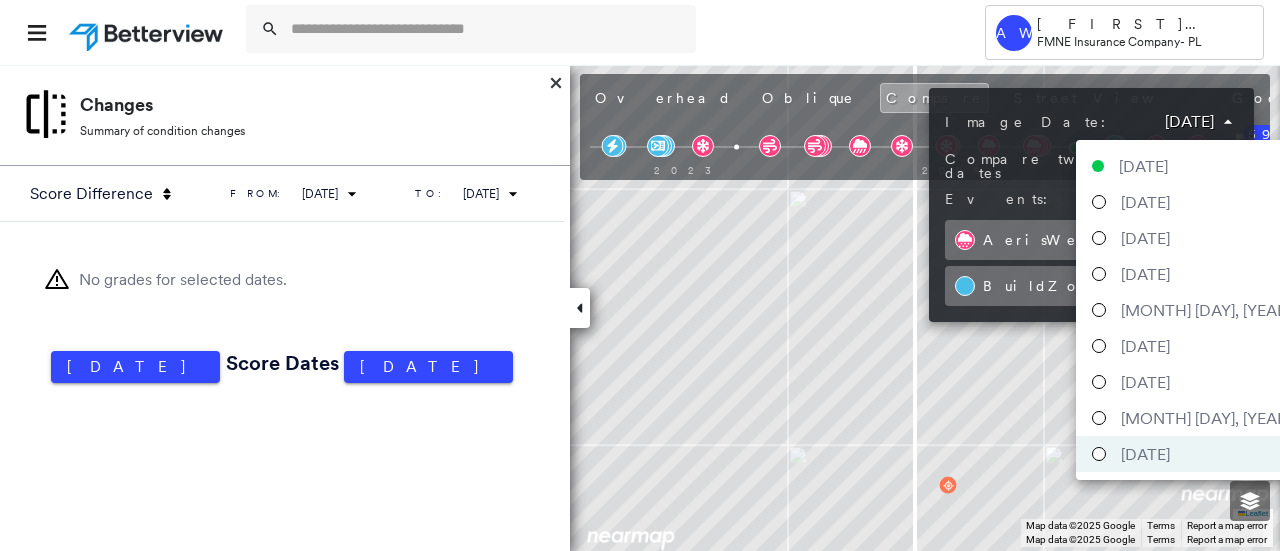 click at bounding box center [1099, 418] 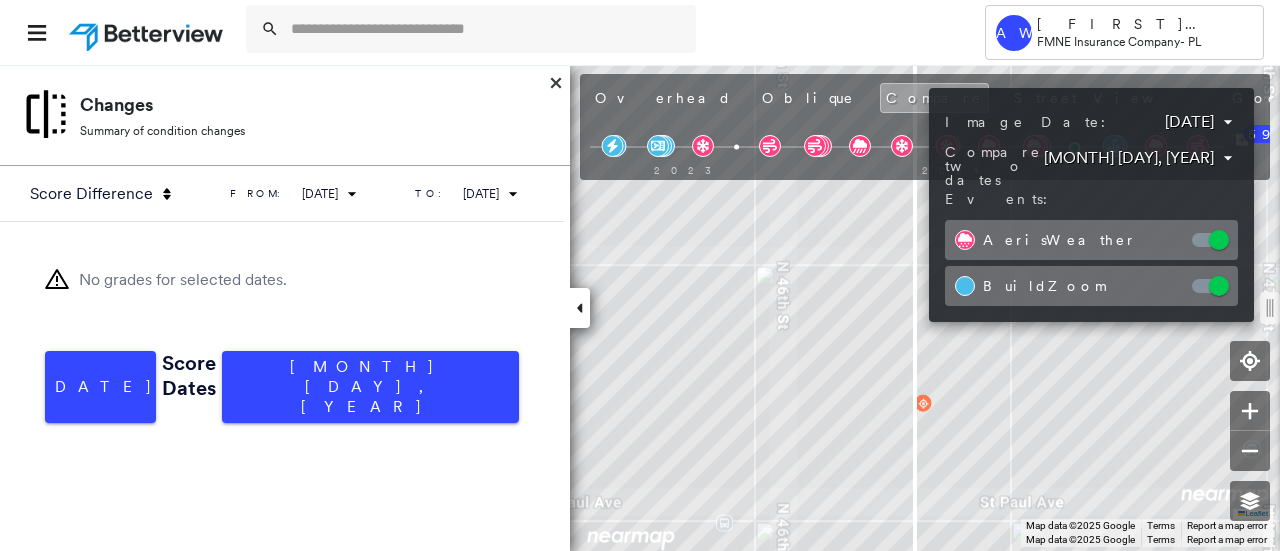 click at bounding box center (640, 275) 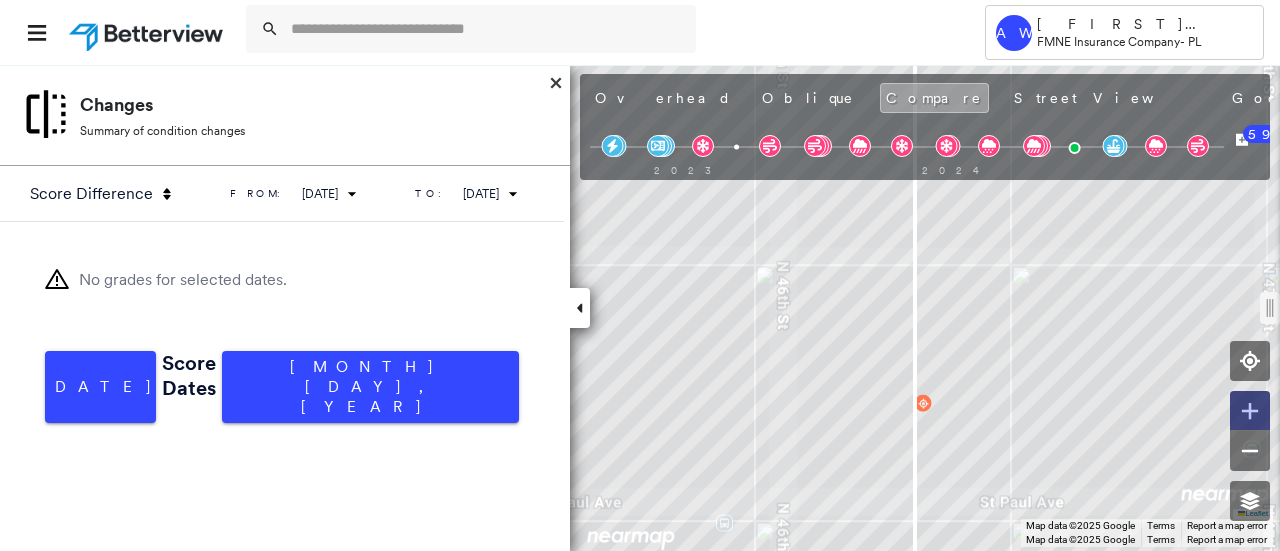 click 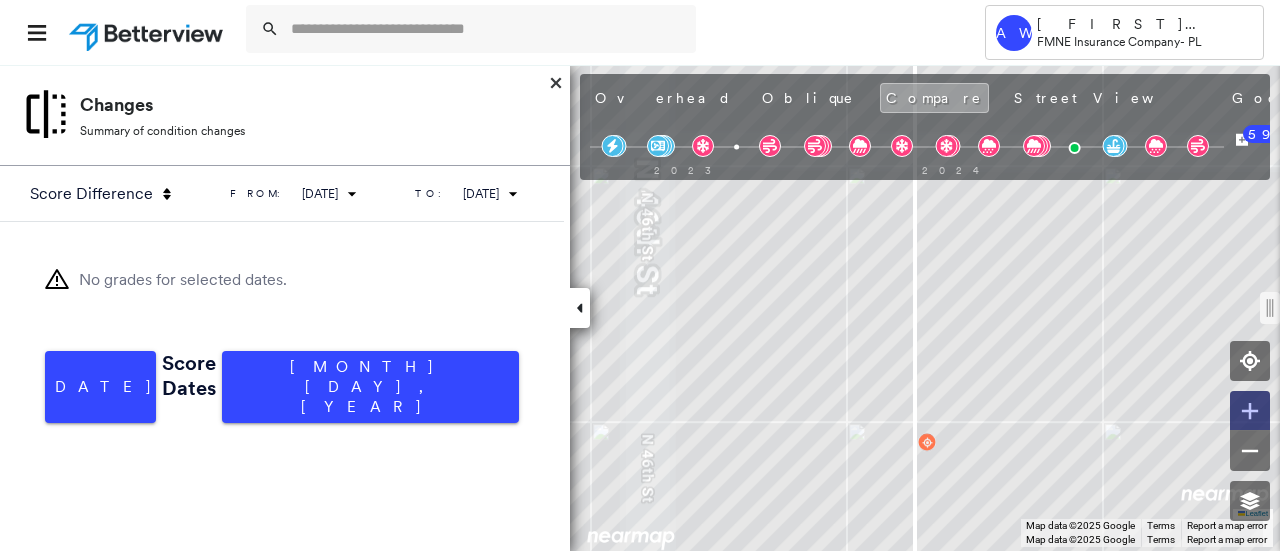 click 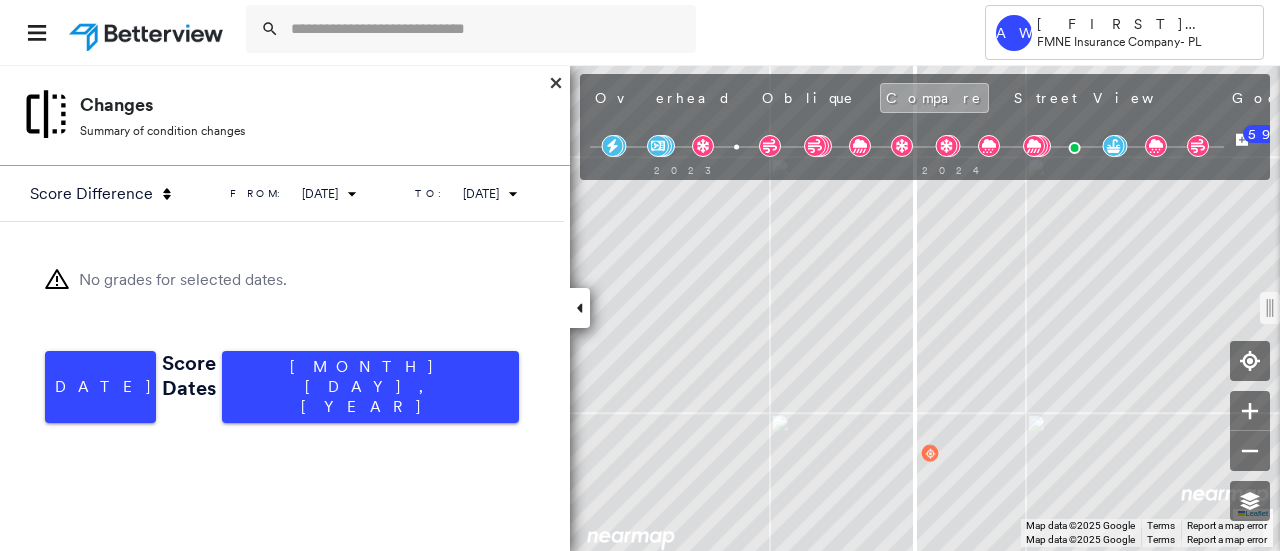 click 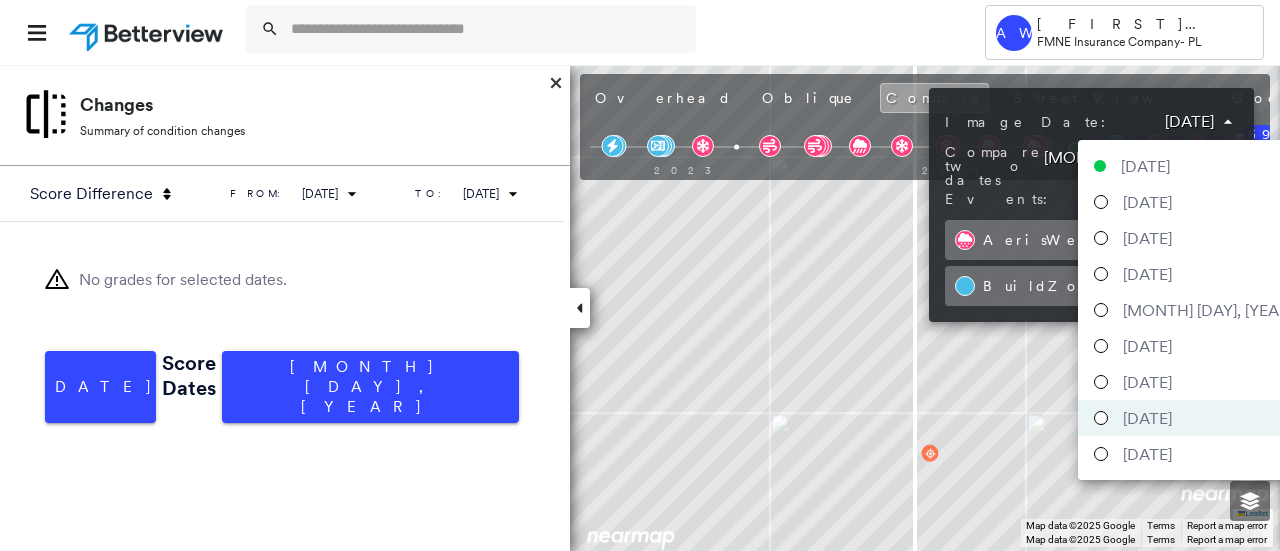 click on "Tower AW Amy Wilke FMNE Insurance Company - PL [POLICY_NUMBER] [CITY] [STATE] [POSTAL_CODE] Assigned to: - Assigned to: - Assigned to: - Open Comments Download PDF Report Summary Construction Occupancy Protection Exposure Determination Looking for roof spotlights? Analyze this date Overhead Obliques Street View Roof Spotlight™ Index 0 100 25 50 75 1 Building Roof Scores 0 Buildings Policy Information Flags : 2 (0 cleared, 2 uncleared) Construction Roof Age : 9+ years old. 1 Building 1 : 9+ years Assessor and MLS Details BuildZoom - Building Permit Data and Analysis Occupancy Ownership Place Detail Protection Exposure FEMA Risk Index Wildfire Additional Perils Determination Flags : 2 (0 cleared, 2 uncleared) Uncleared Flags (2) Cleared Flags (0) Risk of Hail Flagged [DATE] Clear LOW Low Priority Flagged [DATE] Clear Action Taken New Entry History Quote/New Business Terms & Conditions Added ACV Endorsement Added Cosmetic Endorsement Inspection/Loss Control Onsite Inspection Ordered General Save *" at bounding box center (640, 275) 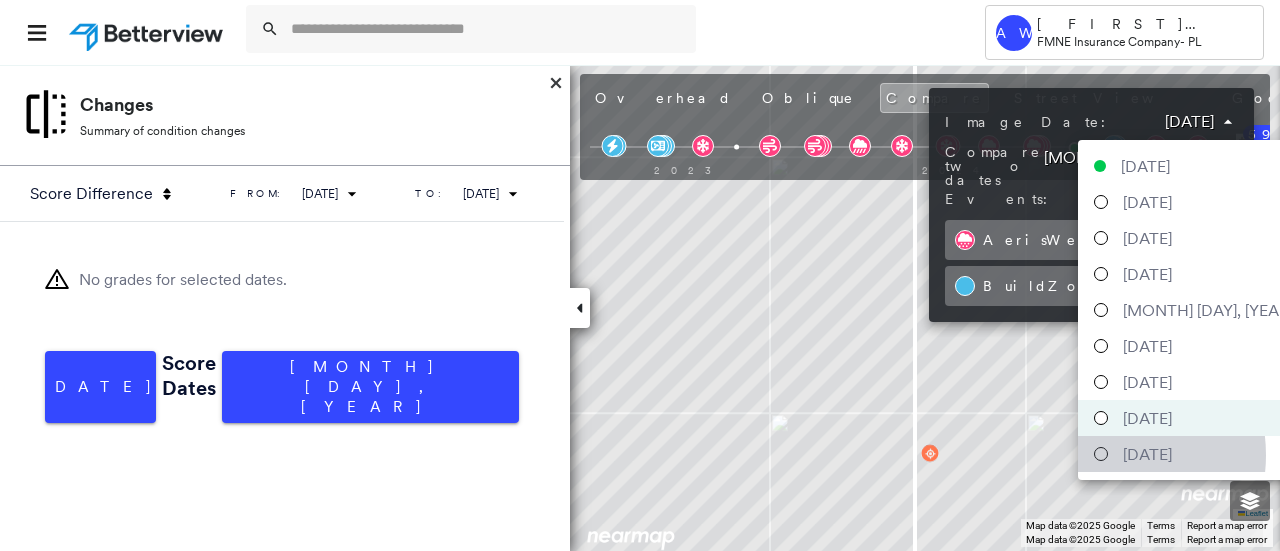 click at bounding box center [1101, 454] 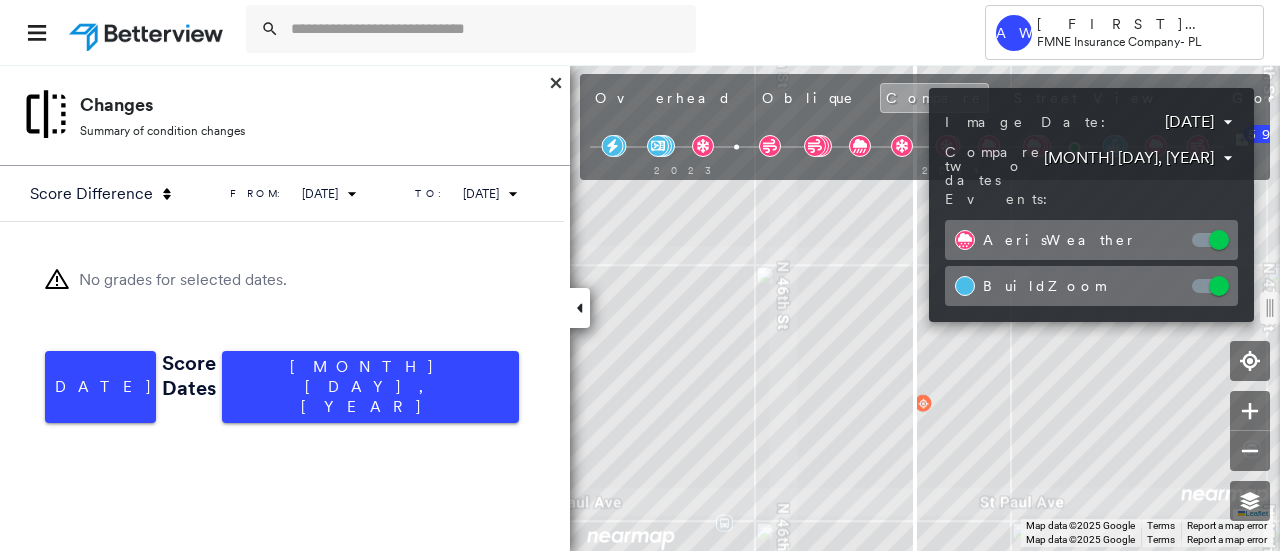 click at bounding box center (640, 275) 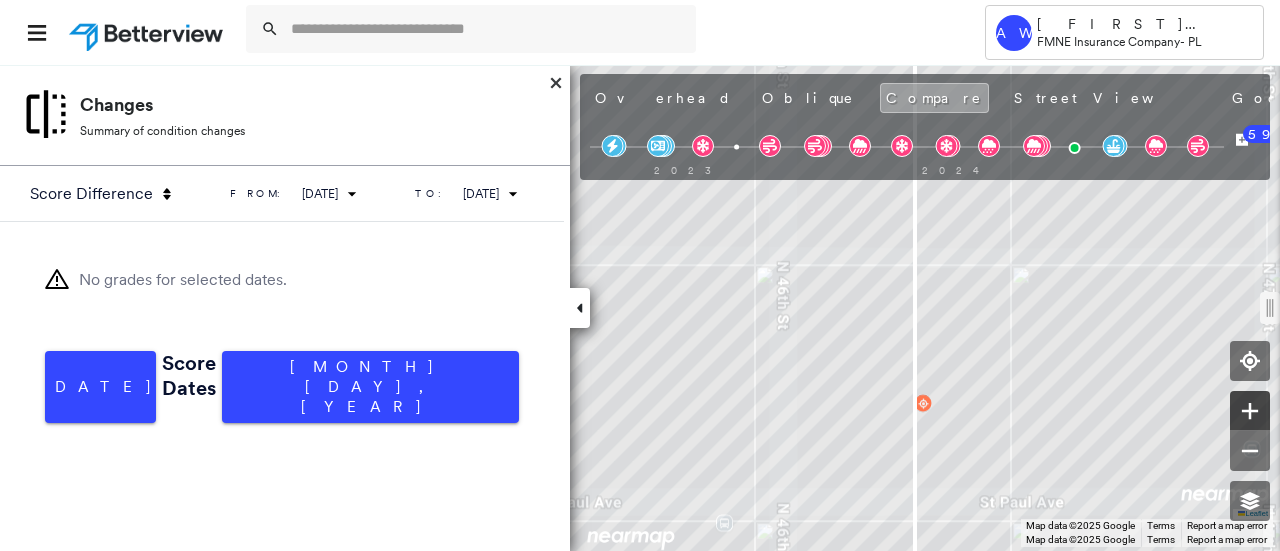 click 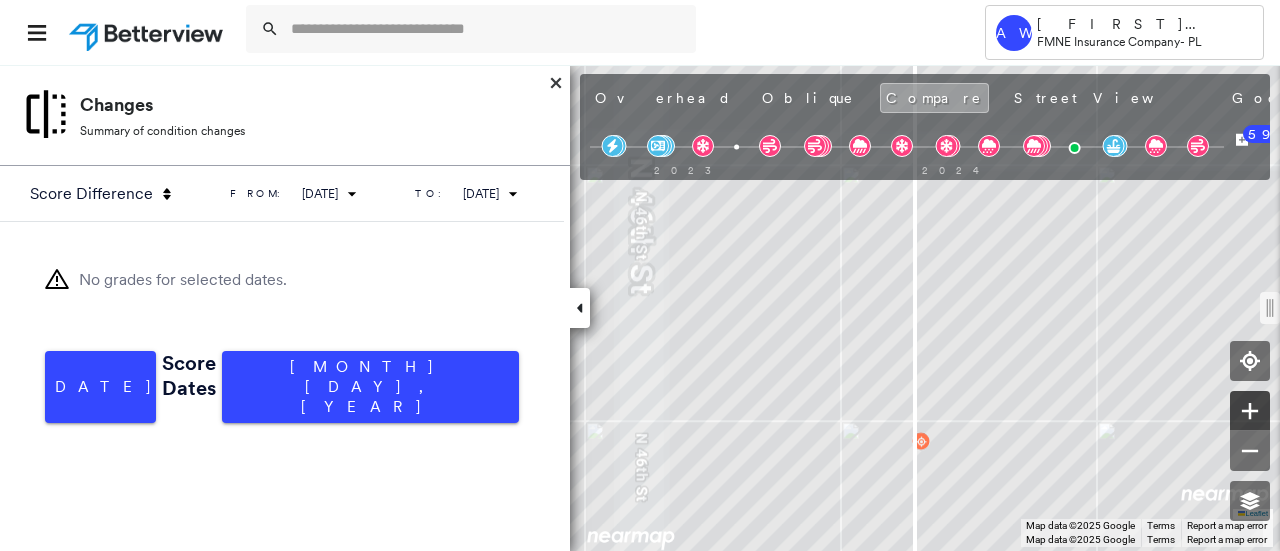 click 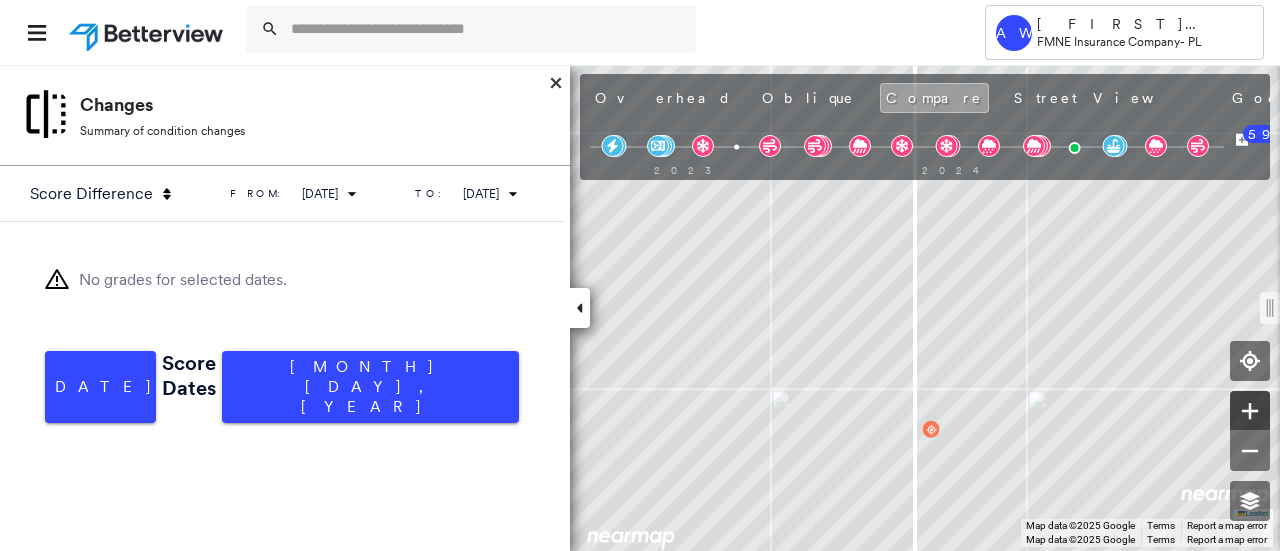 click 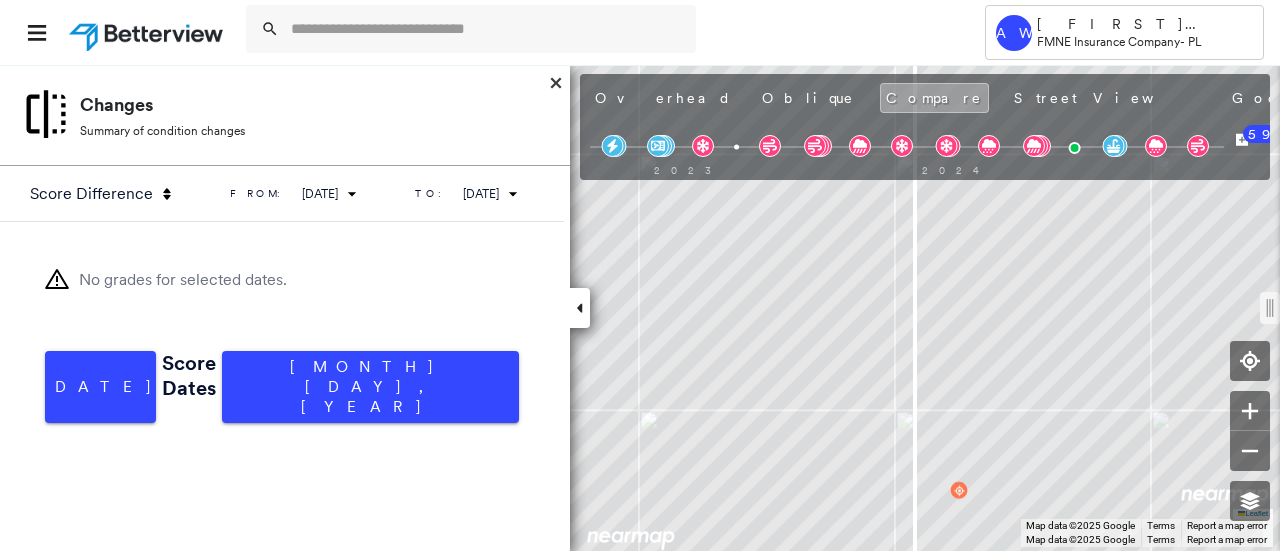 click on "[DATE]" at bounding box center (1507, 100) 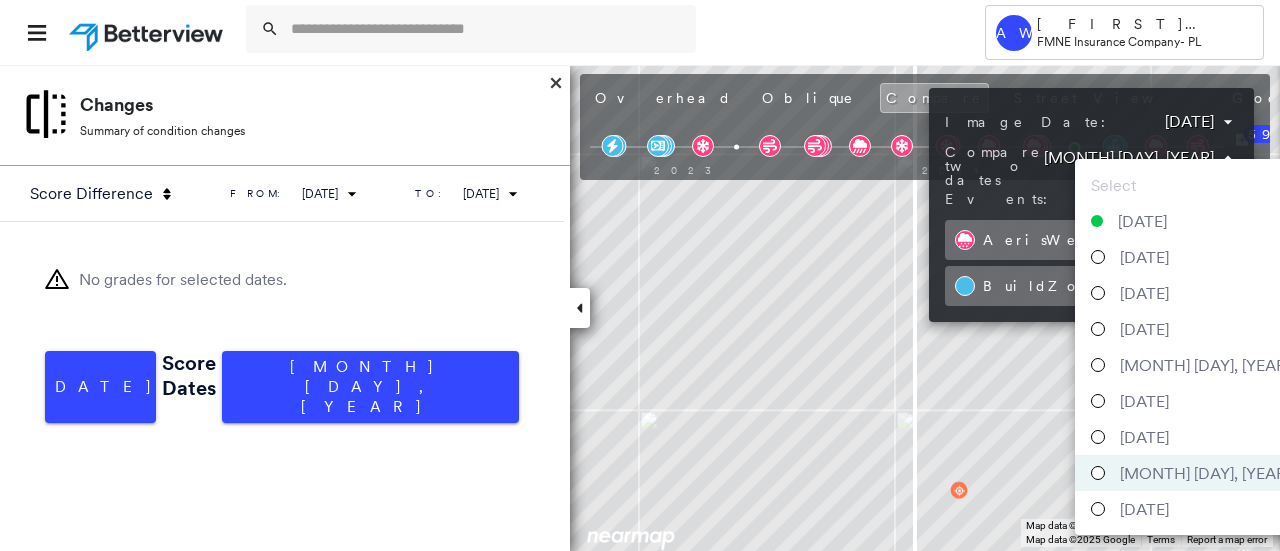 click on "Tower AW Amy Wilke FMNE Insurance Company - PL [POLICY_NUMBER] [CITY] [STATE] [POSTAL_CODE] Assigned to: - Assigned to: - Assigned to: - Open Comments Download PDF Report Summary Construction Occupancy Protection Exposure Determination Looking for roof spotlights? Analyze this date Overhead Obliques Street View Roof Spotlight™ Index 0 100 25 50 75 1 Building Roof Scores 0 Buildings Policy Information Flags : 2 (0 cleared, 2 uncleared) Construction Roof Age : 9+ years old. 1 Building 1 : 9+ years Assessor and MLS Details BuildZoom - Building Permit Data and Analysis Occupancy Ownership Place Detail Protection Exposure FEMA Risk Index Wildfire Additional Perils Determination Flags : 2 (0 cleared, 2 uncleared) Uncleared Flags (2) Cleared Flags (0) Risk of Hail Flagged [DATE] Clear LOW Low Priority Flagged [DATE] Clear Action Taken New Entry History Quote/New Business Terms & Conditions Added ACV Endorsement Added Cosmetic Endorsement Inspection/Loss Control Onsite Inspection Ordered General Save *" at bounding box center [640, 275] 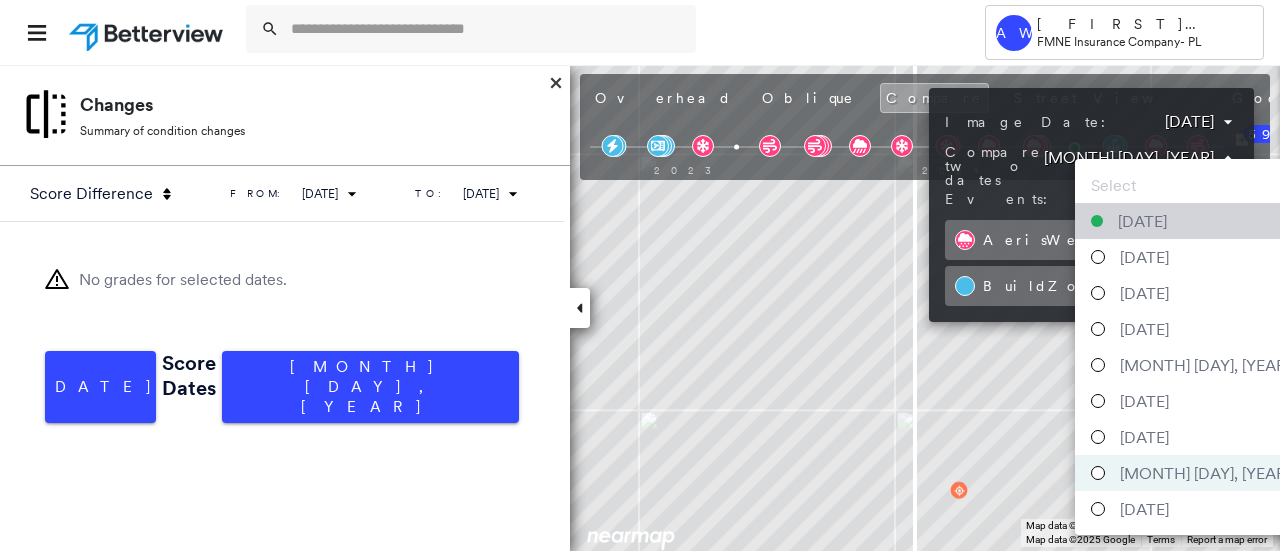click on "[DATE]" at bounding box center (1142, 221) 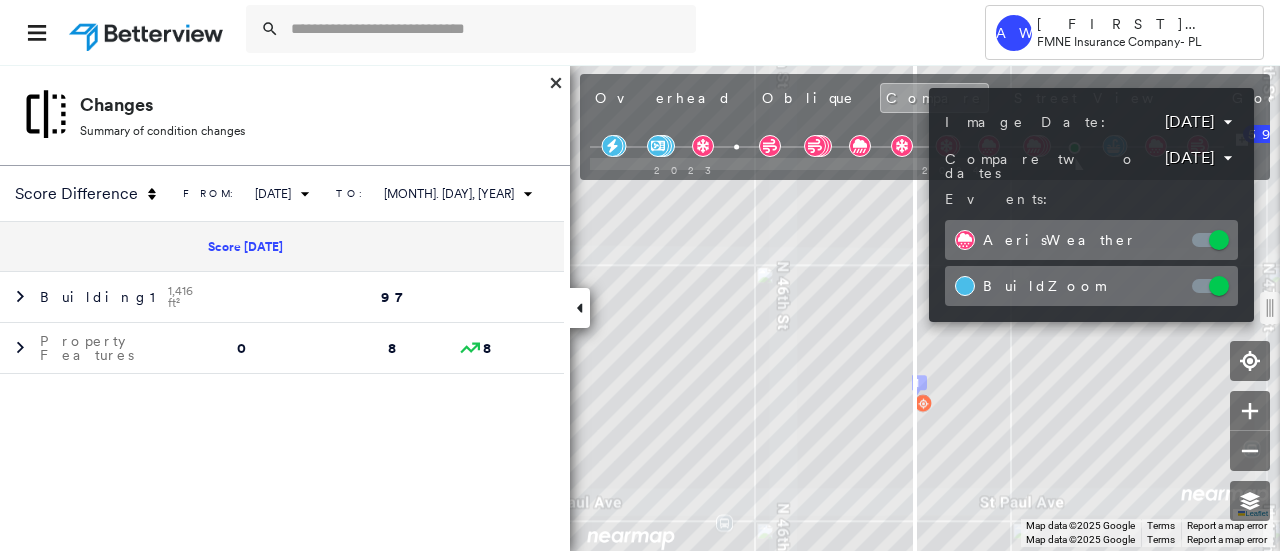 click at bounding box center (640, 275) 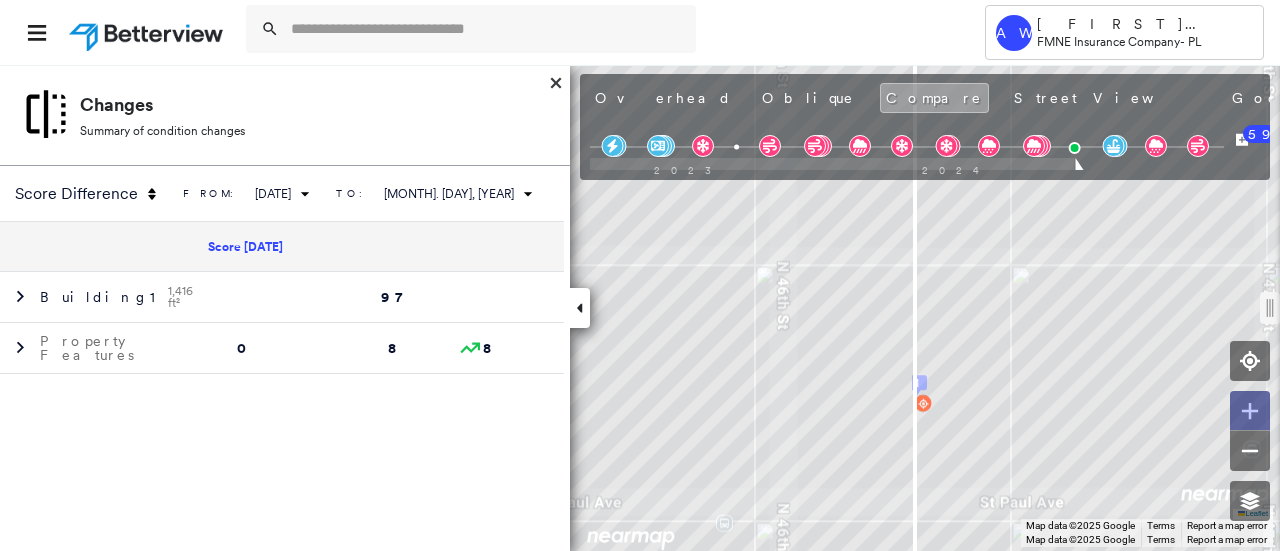 click 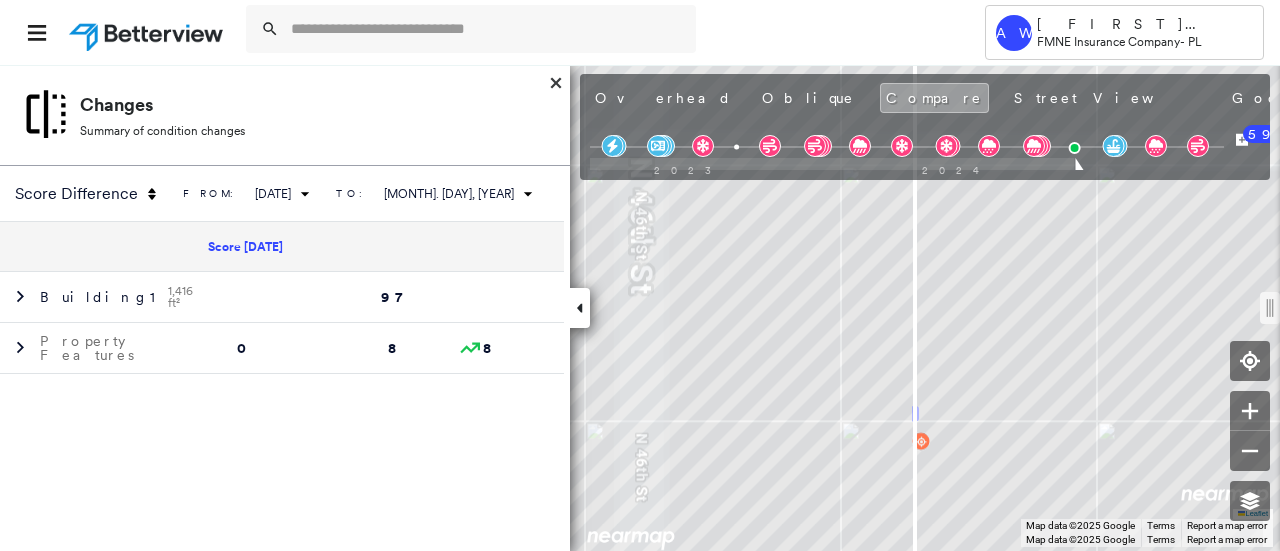 click 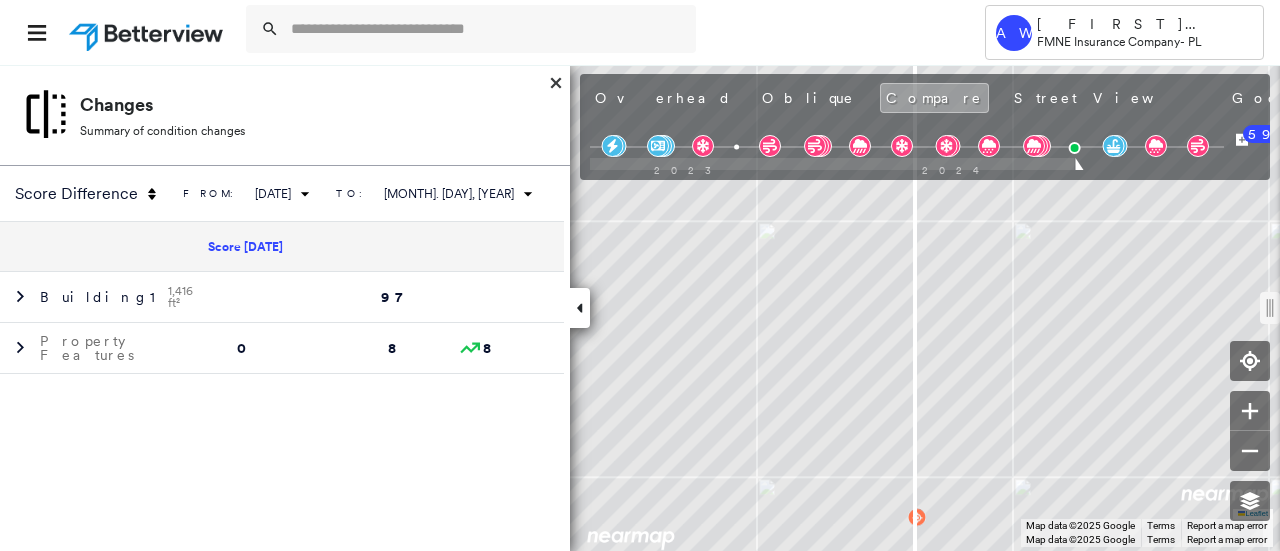 click 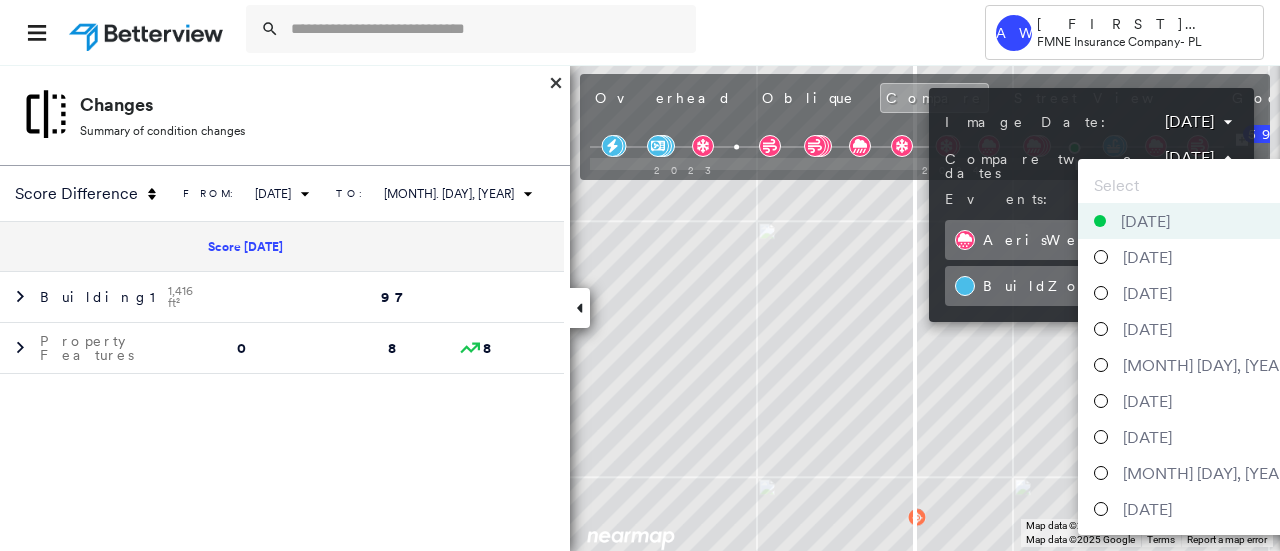 click on "Tower AW Amy Wilke FMNE Insurance Company - PL [POLICY_NUMBER] [CITY] [STATE] [POSTAL_CODE] Assigned to: - Assigned to: - Assigned to: - Open Comments Download PDF Report Summary Construction Occupancy Protection Exposure Determination Looking for roof spotlights? Analyze this date Overhead Obliques Street View Roof Spotlight™ Index 0 100 25 50 75 1 Building Roof Scores 0 Buildings Policy Information Flags : 2 (0 cleared, 2 uncleared) Construction Roof Age : 9+ years old. 1 Building 1 : 9+ years Assessor and MLS Details BuildZoom - Building Permit Data and Analysis Occupancy Ownership Place Detail Protection Exposure FEMA Risk Index Wildfire Additional Perils Determination Flags : 2 (0 cleared, 2 uncleared) Uncleared Flags (2) Cleared Flags (0) Risk of Hail Flagged [DATE] Clear LOW Low Priority Flagged [DATE] Clear Action Taken New Entry History Quote/New Business Terms & Conditions Added ACV Endorsement Added Cosmetic Endorsement Inspection/Loss Control Onsite Inspection Ordered General Save *" at bounding box center [640, 275] 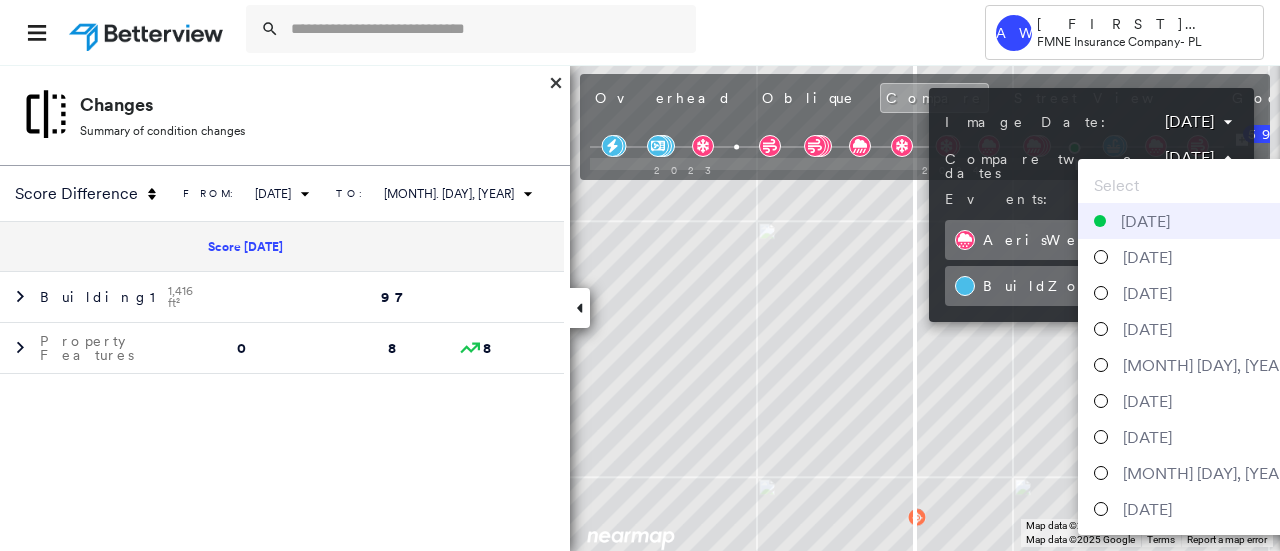 click on "[DATE]" at bounding box center [1145, 221] 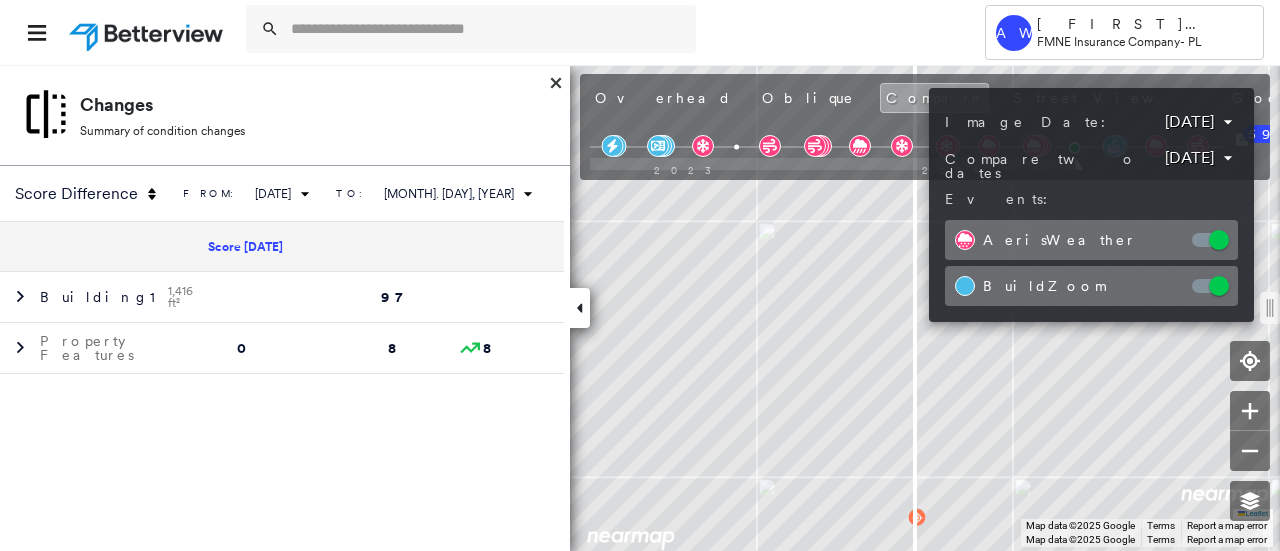click on "Tower AW Amy Wilke FMNE Insurance Company - PL [POLICY_NUMBER] [CITY] [STATE] [POSTAL_CODE] Assigned to: - Assigned to: - Assigned to: - Open Comments Download PDF Report Summary Construction Occupancy Protection Exposure Determination Looking for roof spotlights? Analyze this date Overhead Obliques Street View Roof Spotlight™ Index 0 100 25 50 75 1 Building Roof Scores 0 Buildings Policy Information Flags : 2 (0 cleared, 2 uncleared) Construction Roof Age : 9+ years old. 1 Building 1 : 9+ years Assessor and MLS Details BuildZoom - Building Permit Data and Analysis Occupancy Ownership Place Detail Protection Exposure FEMA Risk Index Wildfire Additional Perils Determination Flags : 2 (0 cleared, 2 uncleared) Uncleared Flags (2) Cleared Flags (0) Risk of Hail Flagged [DATE] Clear LOW Low Priority Flagged [DATE] Clear Action Taken New Entry History Quote/New Business Terms & Conditions Added ACV Endorsement Added Cosmetic Endorsement Inspection/Loss Control Onsite Inspection Ordered General Save *" at bounding box center [640, 275] 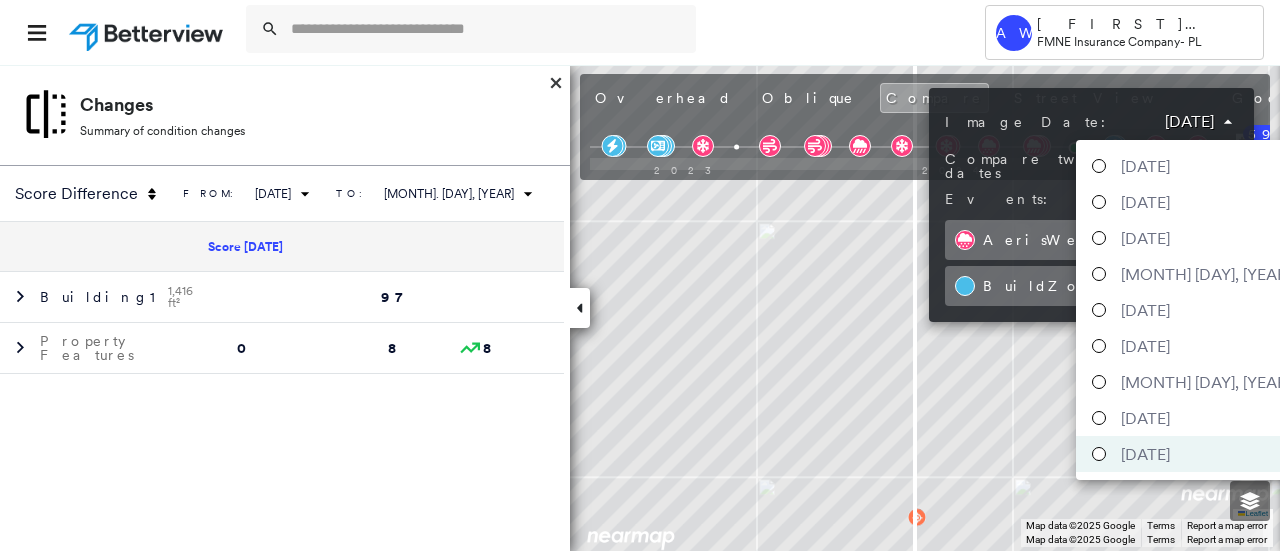 click at bounding box center (640, 275) 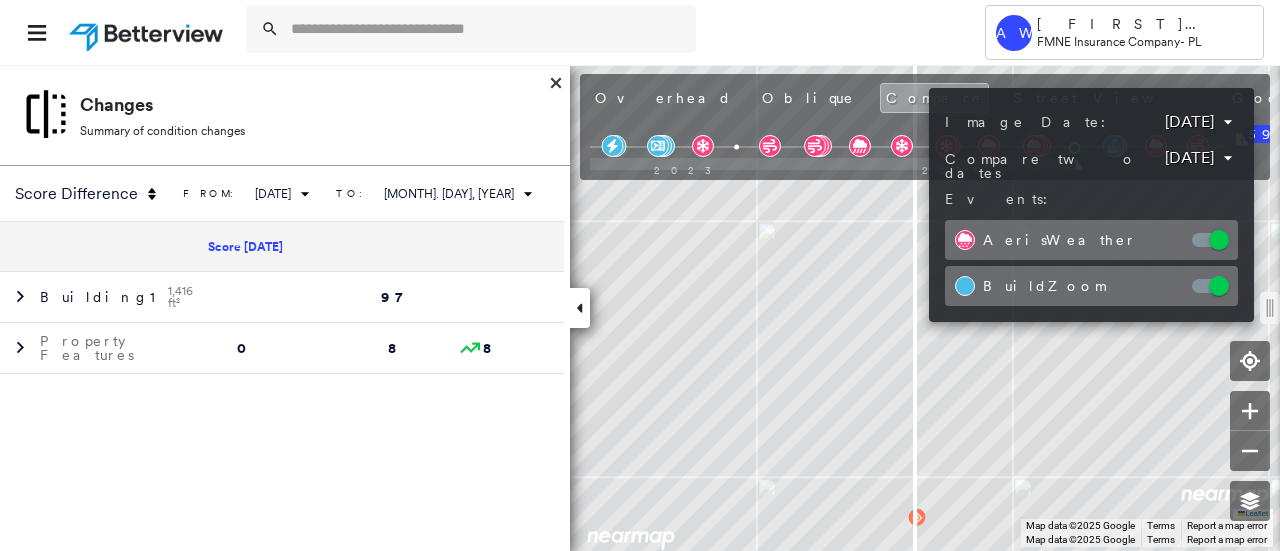 click at bounding box center [640, 275] 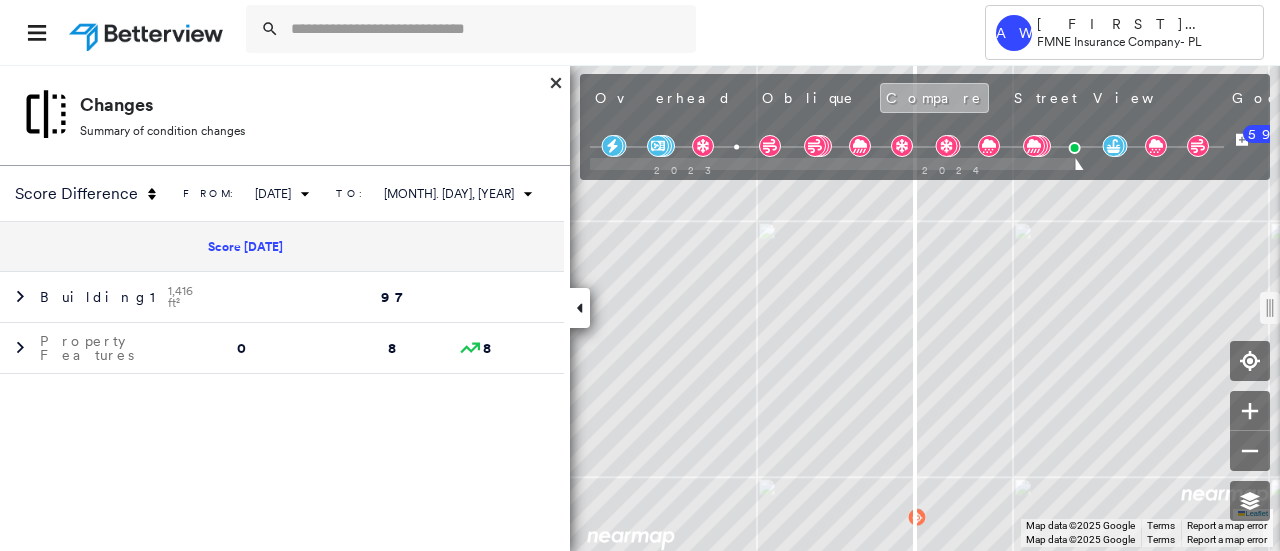 click on "Compare" at bounding box center [934, 98] 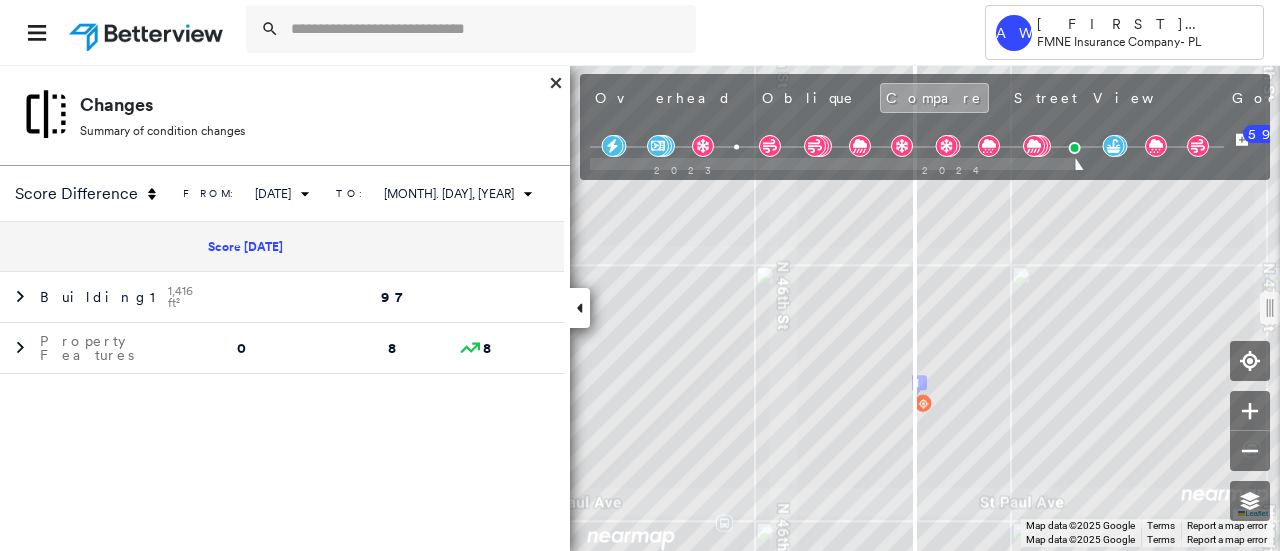 click 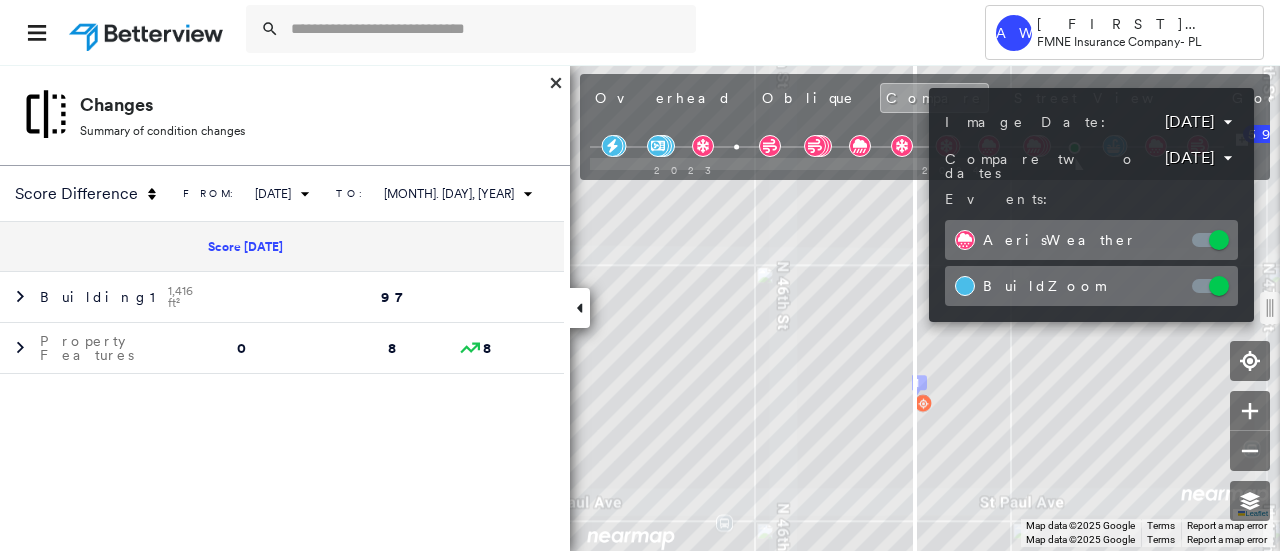 click at bounding box center (640, 275) 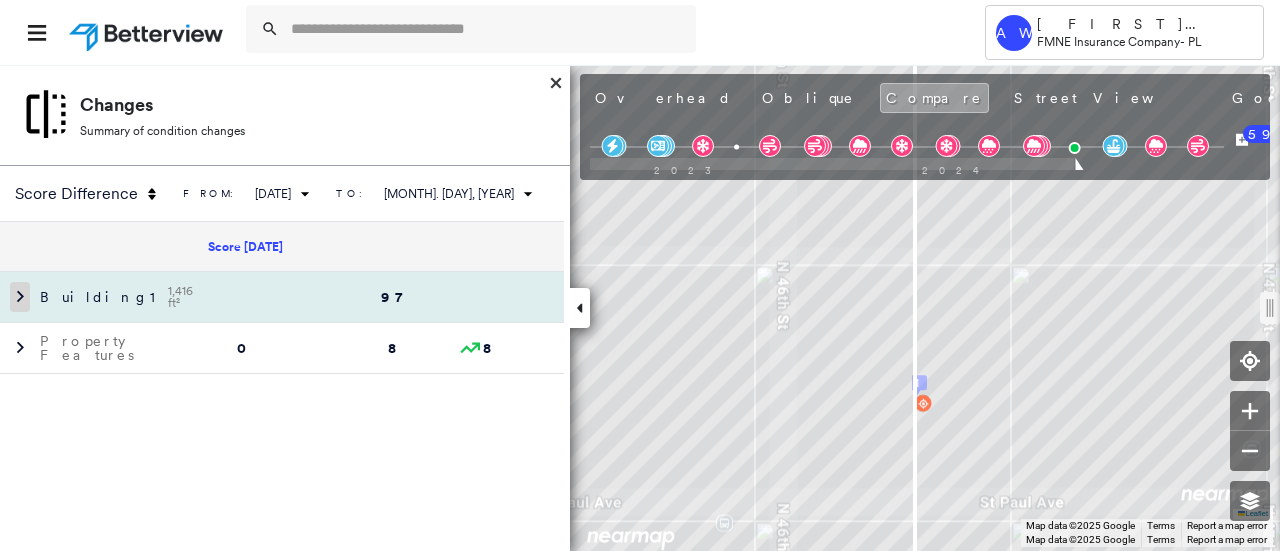 click 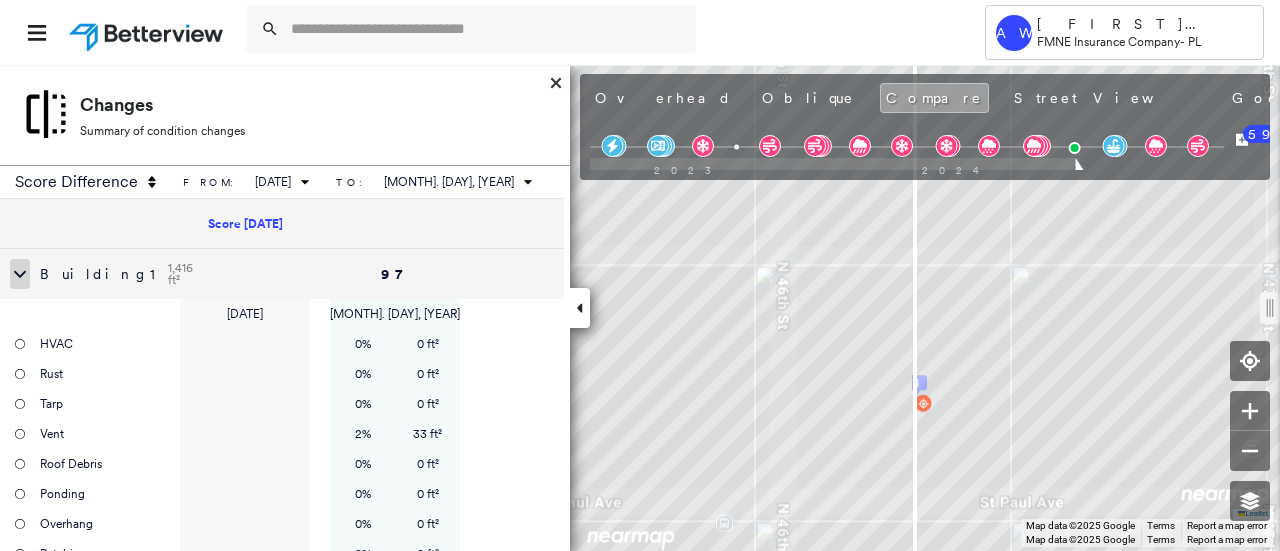 click on "Building  1 1,416 ft² 97" at bounding box center [282, 274] 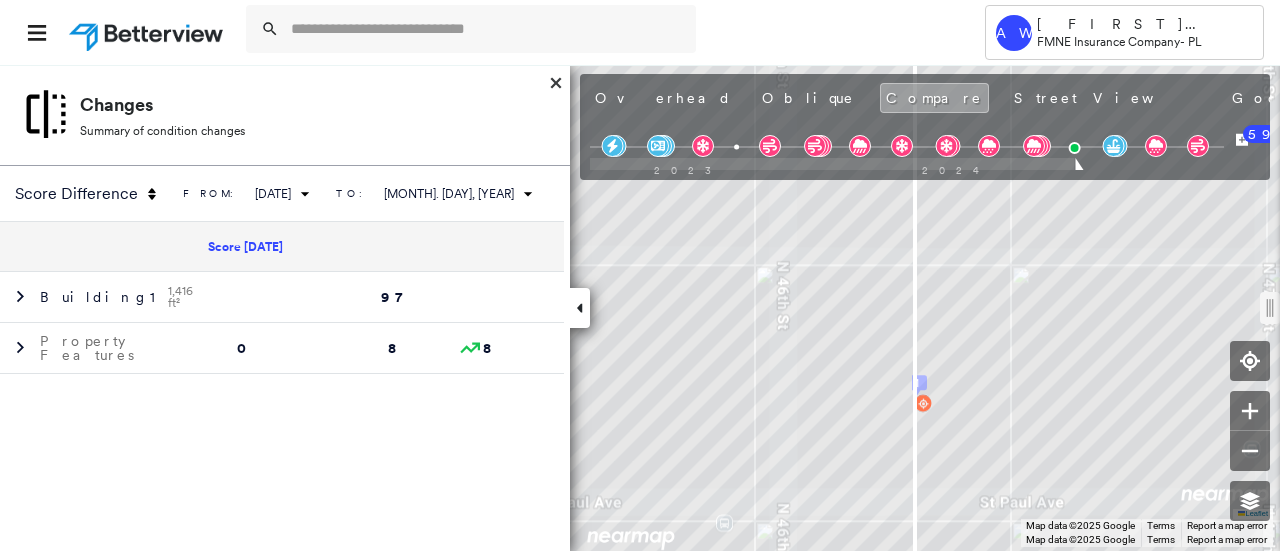 click 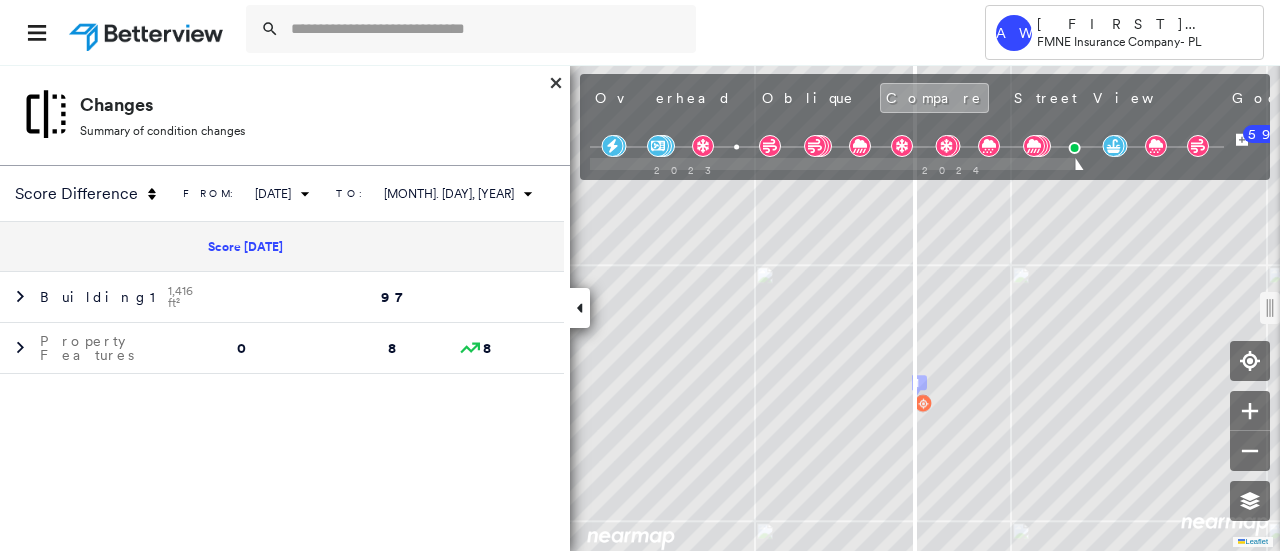 click 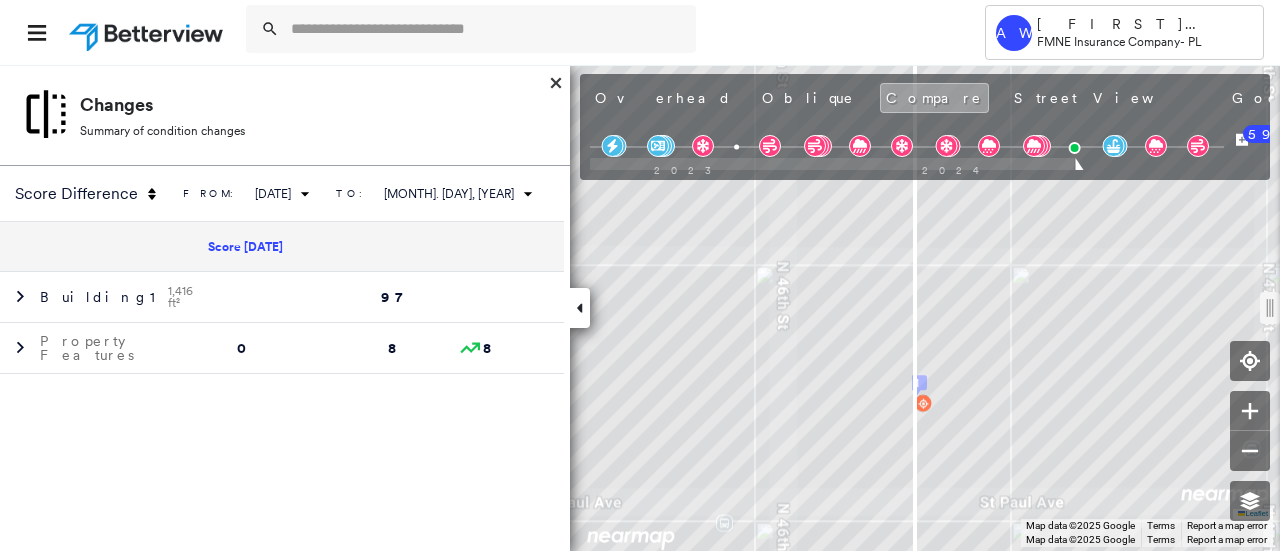 click 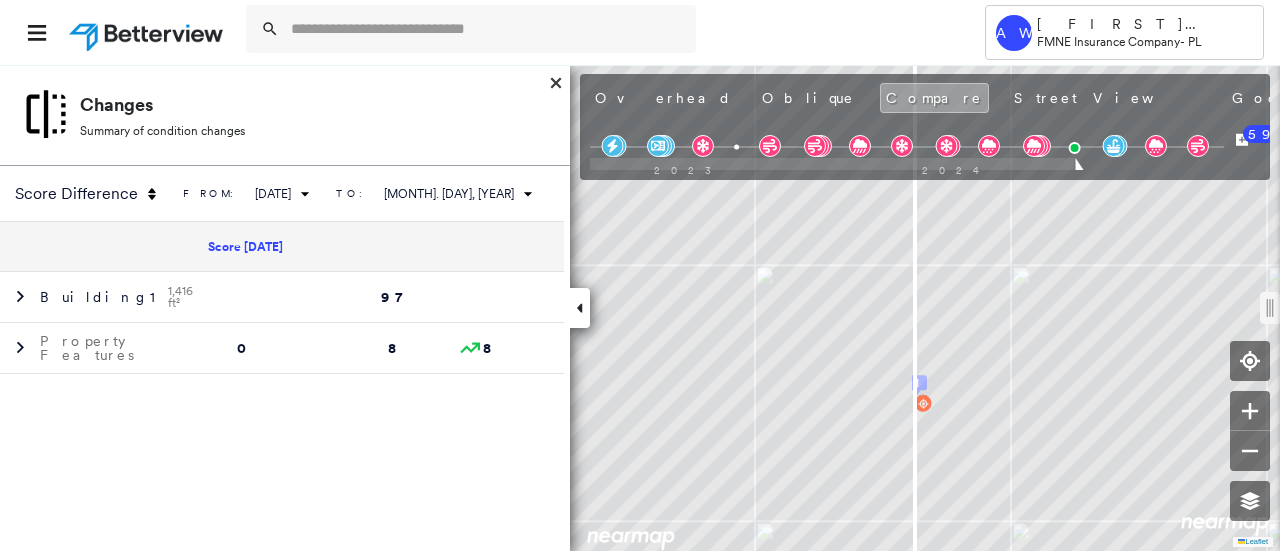 click 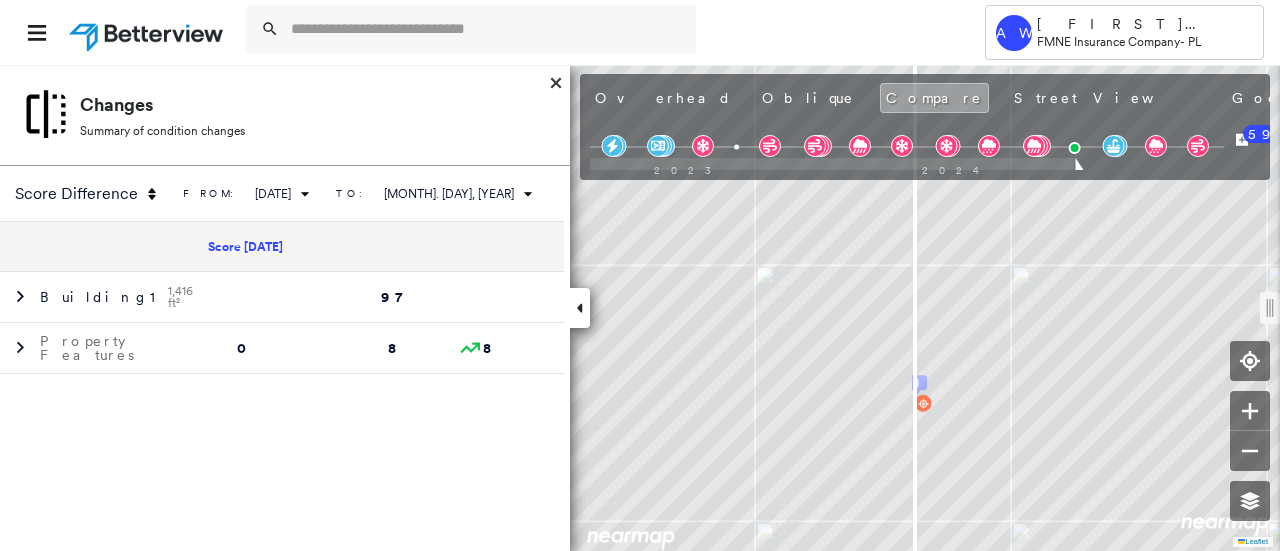 drag, startPoint x: 554, startPoint y: 81, endPoint x: 1100, endPoint y: 130, distance: 548.19434 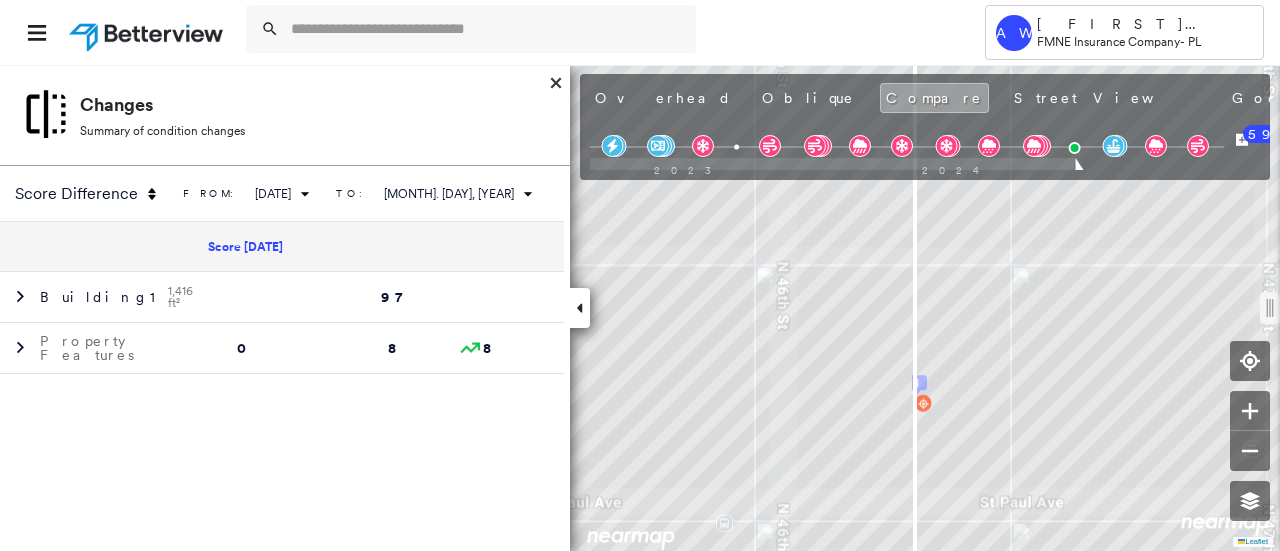 click 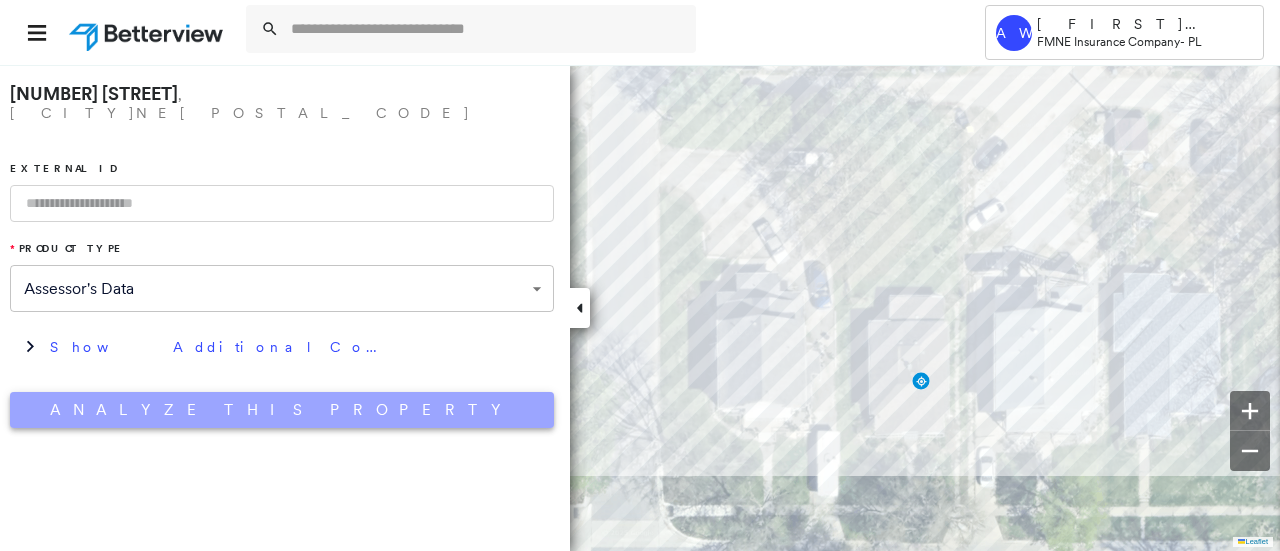 click on "Analyze This Property" at bounding box center [282, 410] 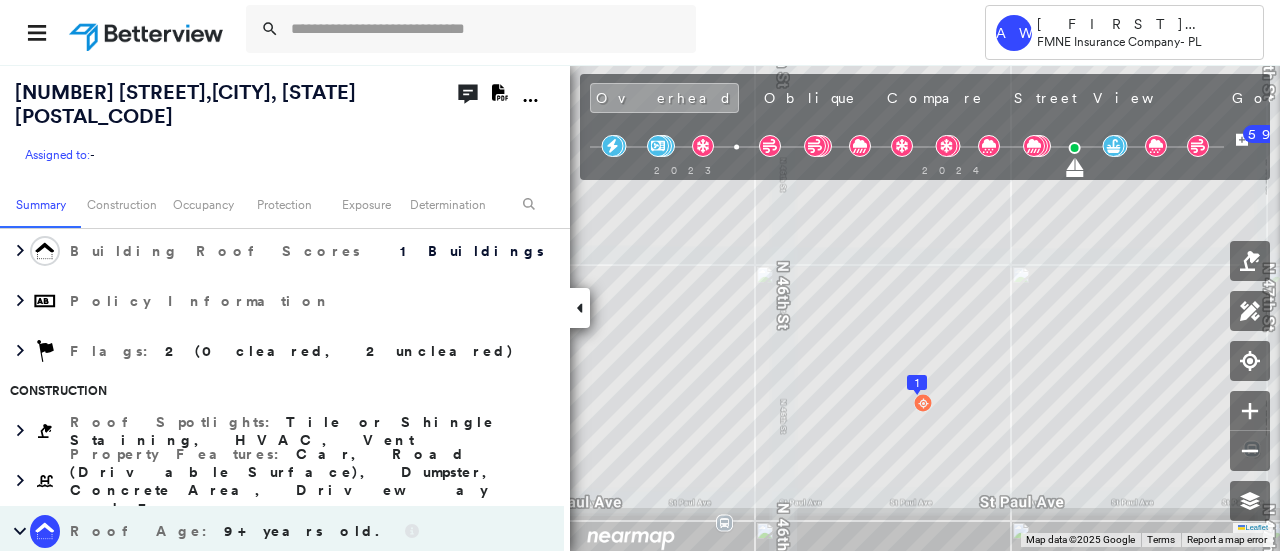 scroll, scrollTop: 411, scrollLeft: 0, axis: vertical 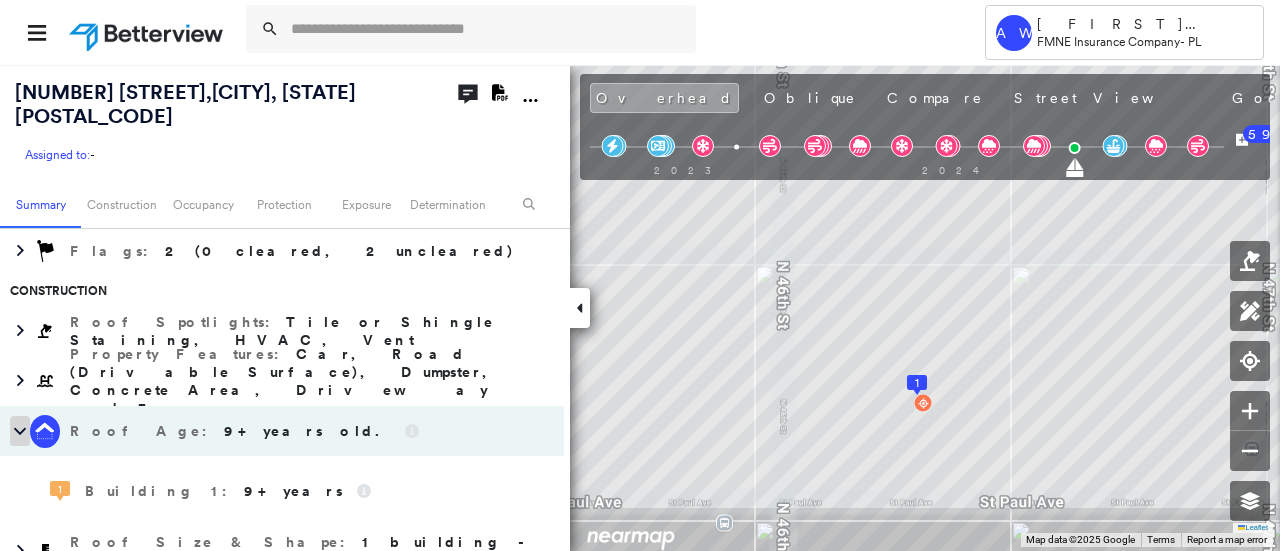 click 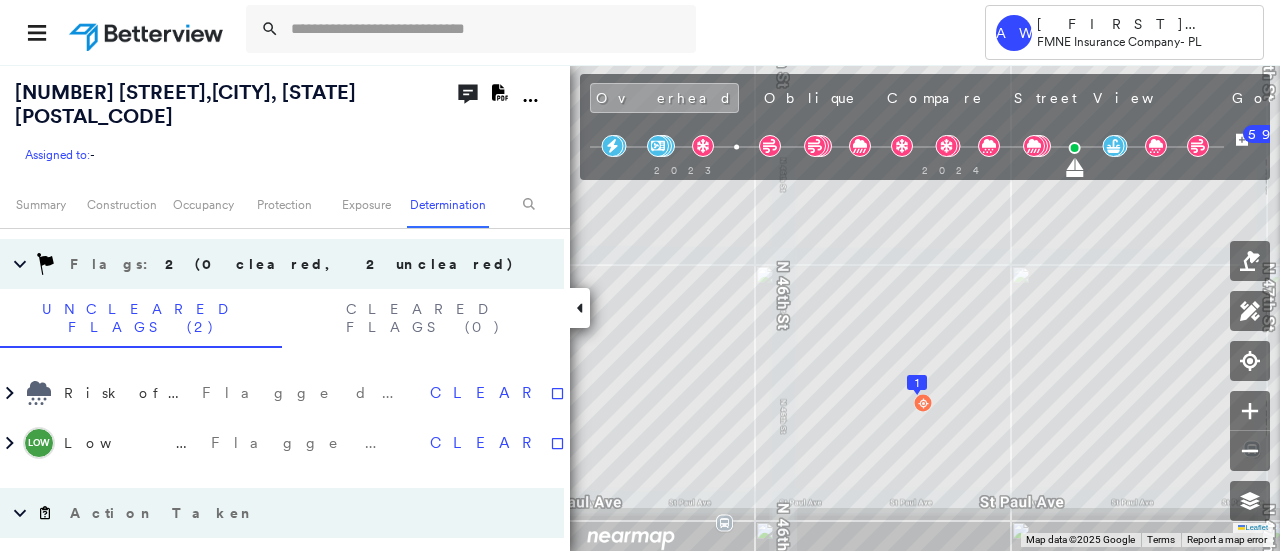 scroll, scrollTop: 1200, scrollLeft: 0, axis: vertical 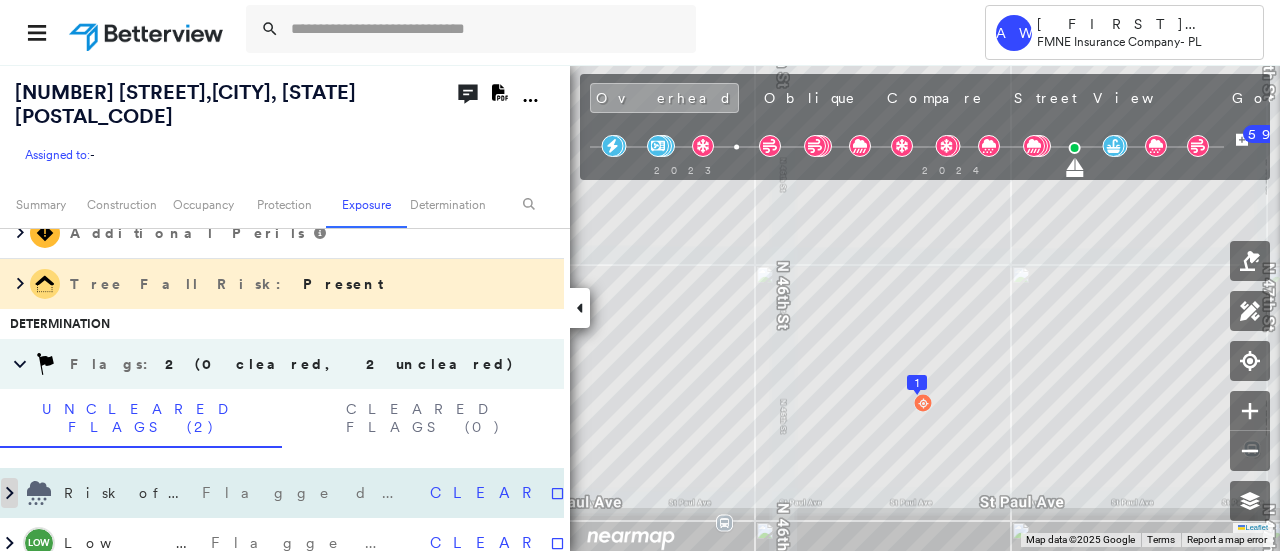 click 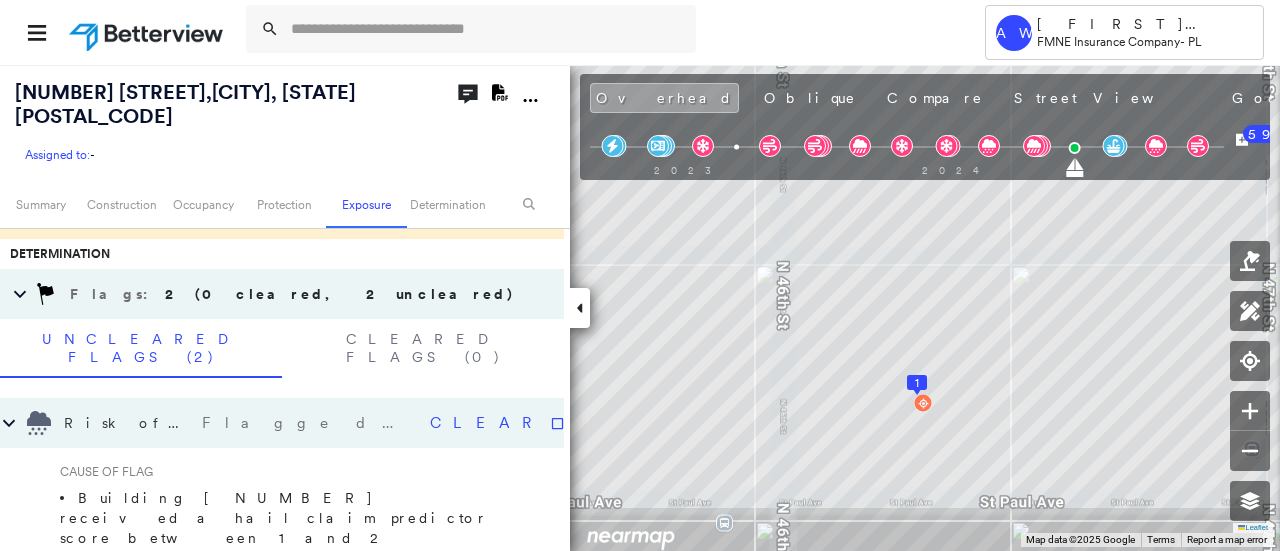 scroll, scrollTop: 1300, scrollLeft: 0, axis: vertical 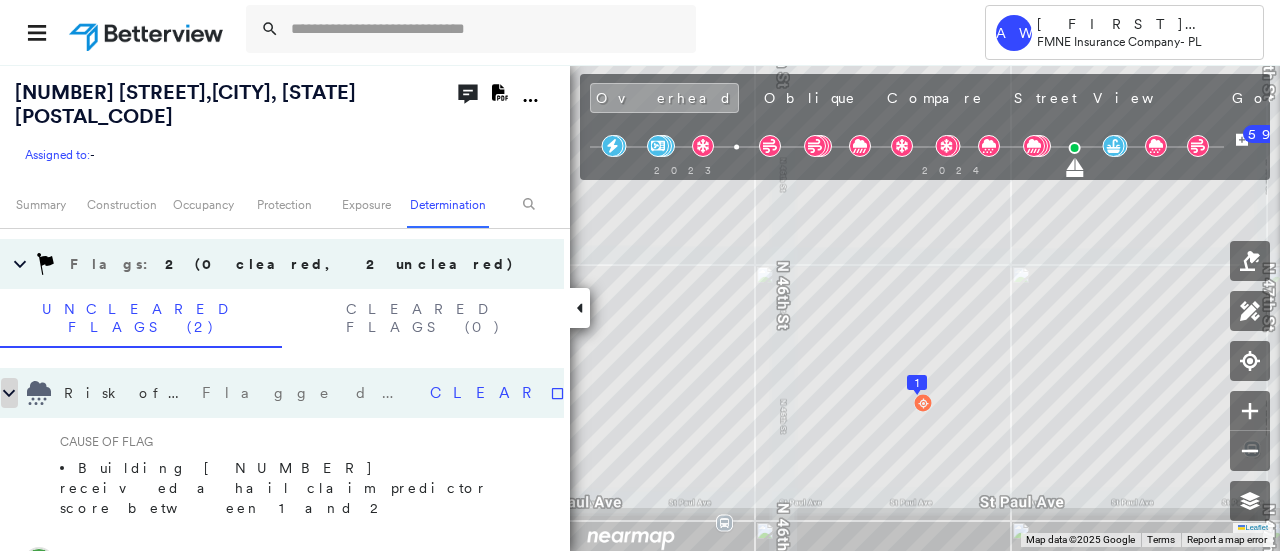 click 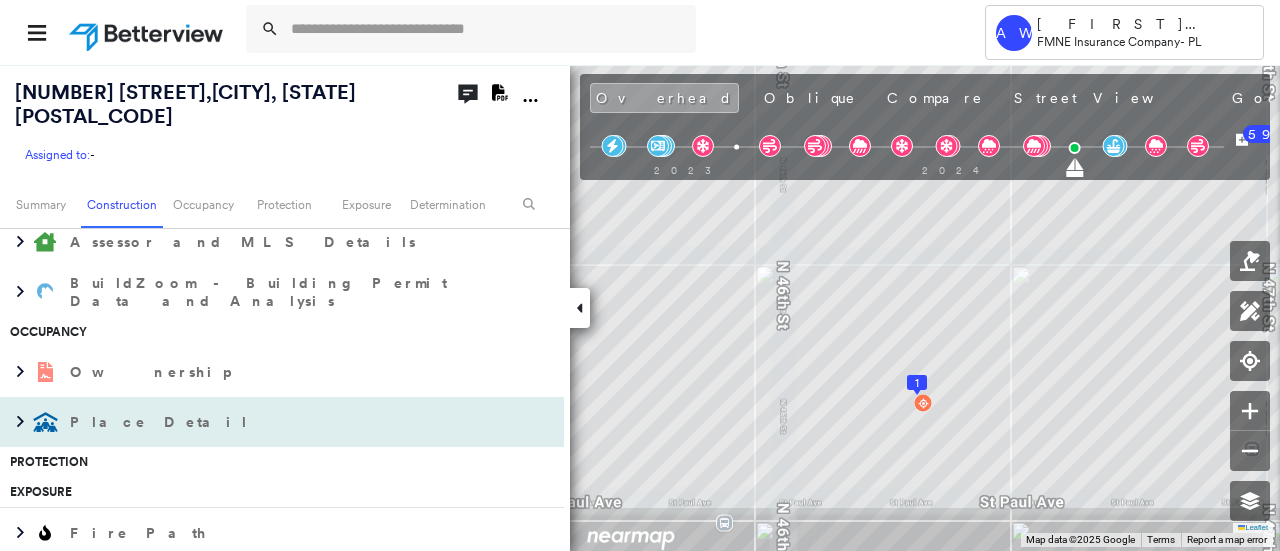 scroll, scrollTop: 600, scrollLeft: 0, axis: vertical 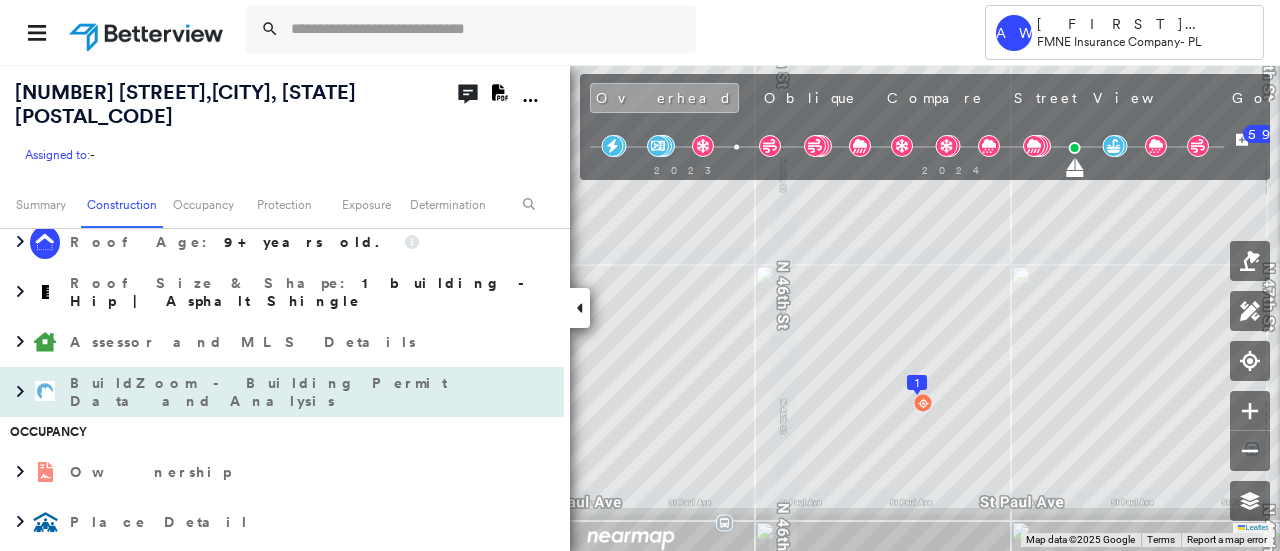 click on "BuildZoom - Building Permit Data and Analysis" at bounding box center [262, 392] 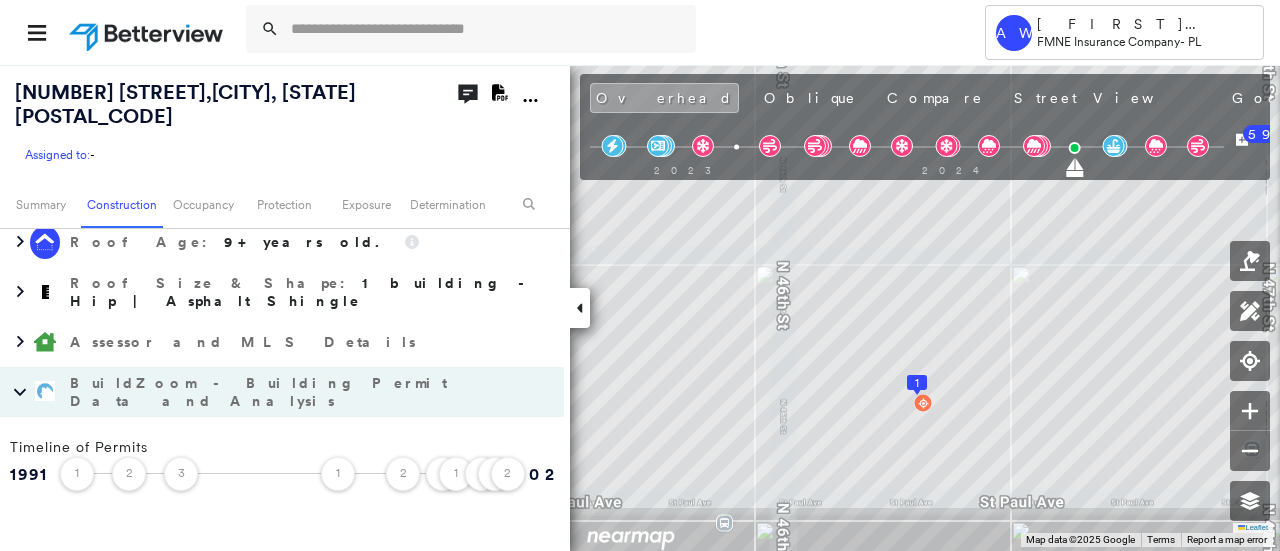 click on "1" at bounding box center (338, 474) 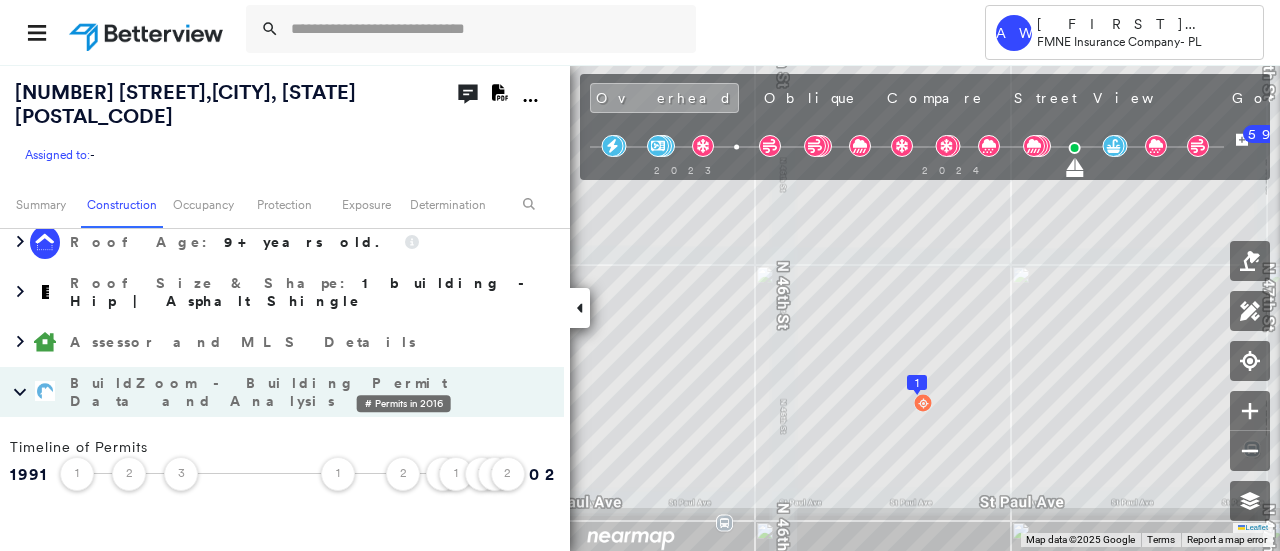 click on "2" at bounding box center [403, 468] 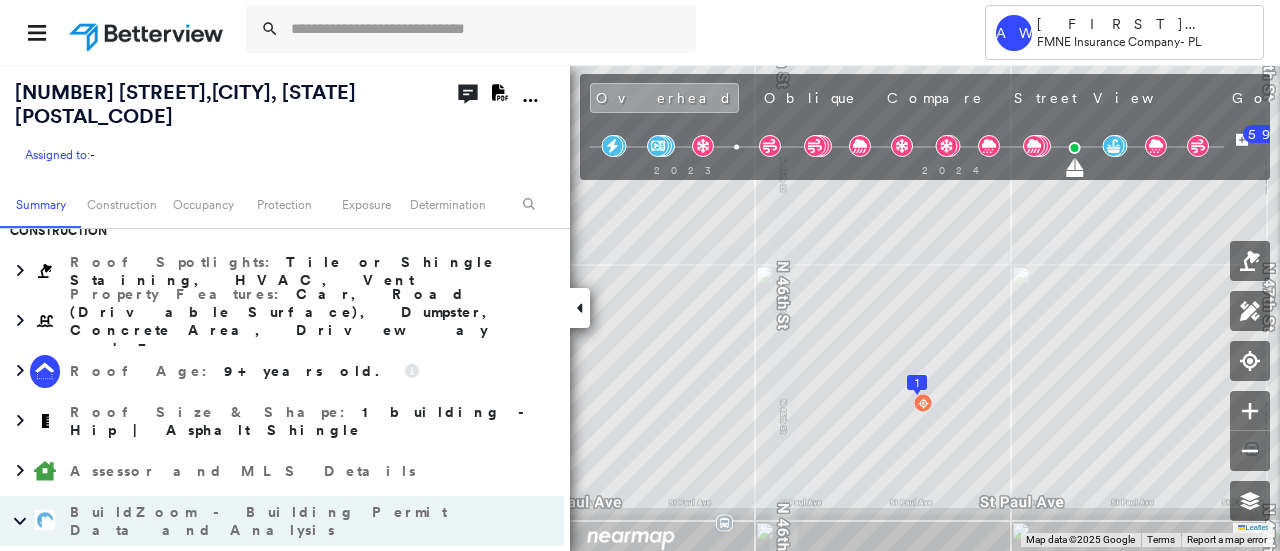 scroll, scrollTop: 500, scrollLeft: 0, axis: vertical 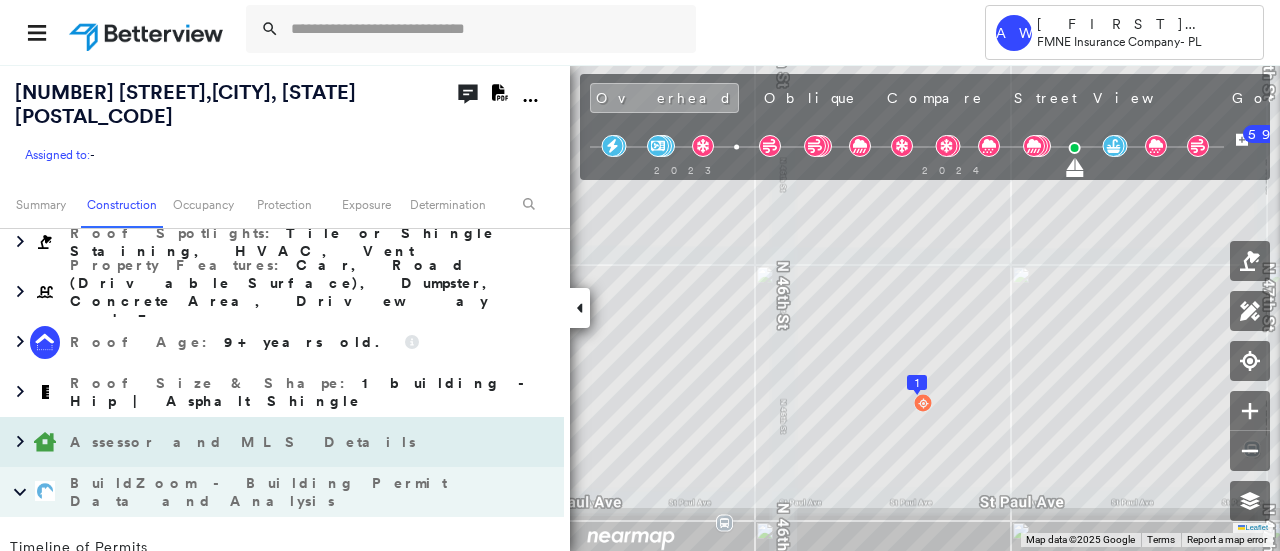 click on "Assessor and MLS Details" at bounding box center (262, 442) 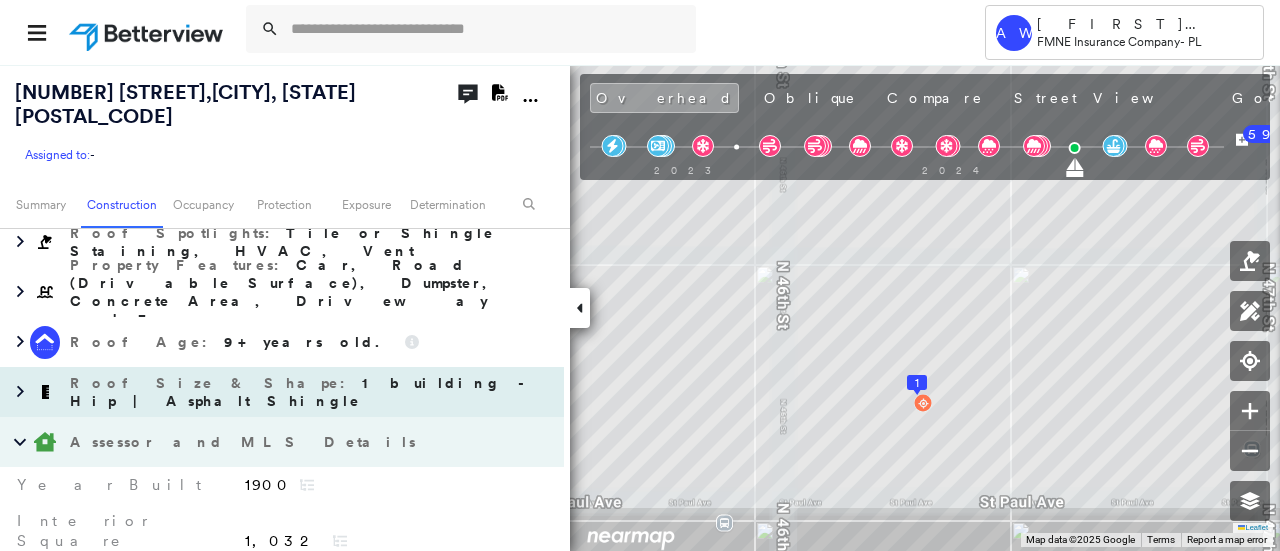 scroll, scrollTop: 700, scrollLeft: 0, axis: vertical 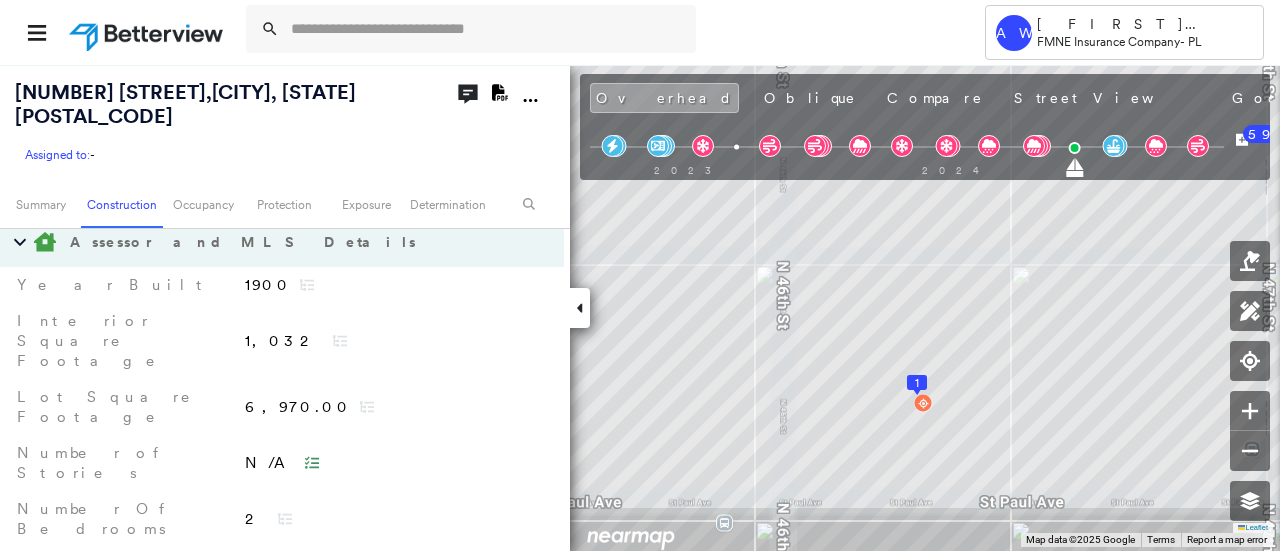 click 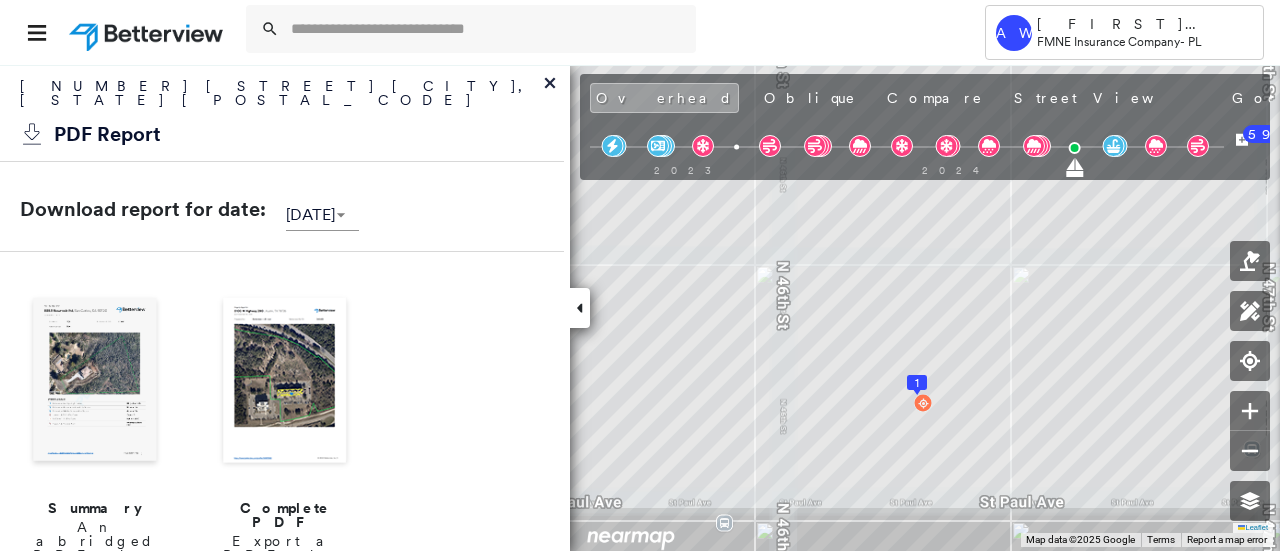 click at bounding box center (285, 382) 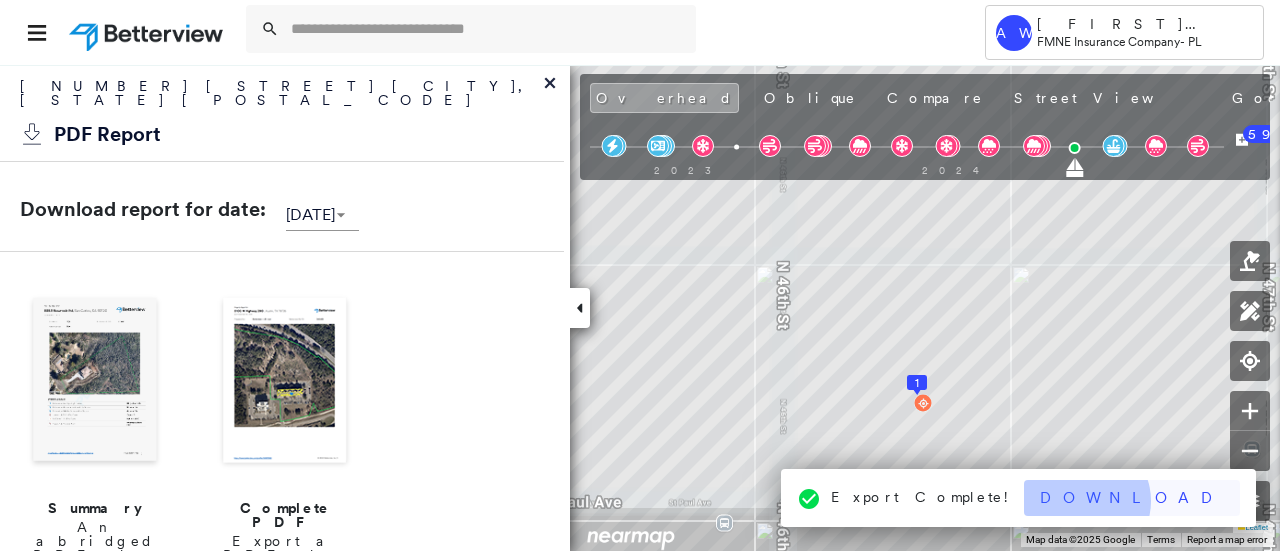 click on "Download" at bounding box center [1132, 498] 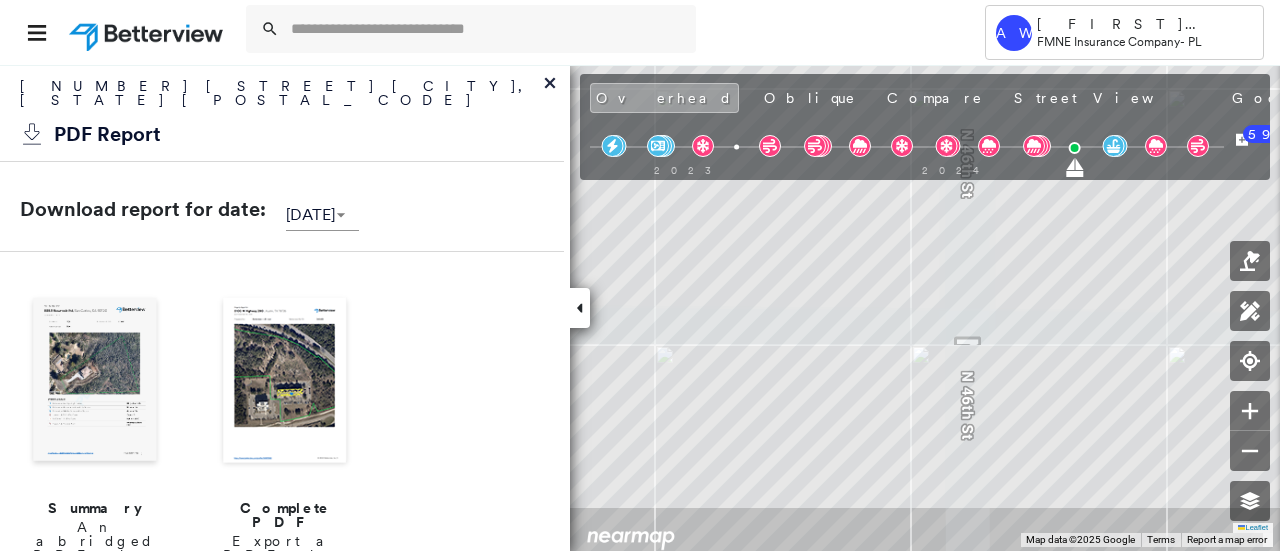 click 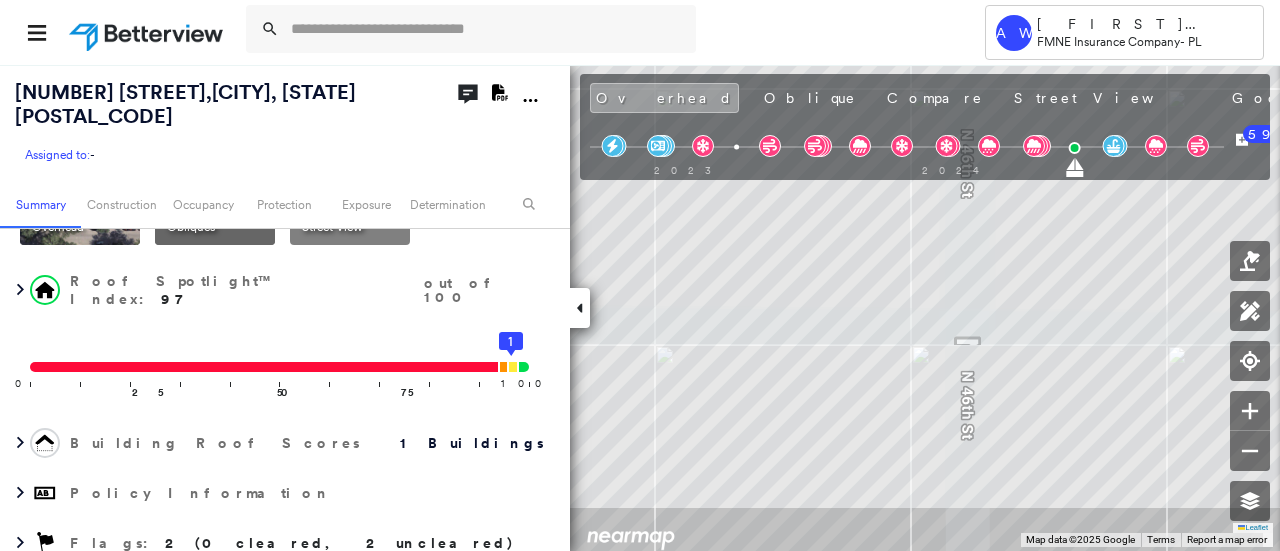 scroll, scrollTop: 0, scrollLeft: 0, axis: both 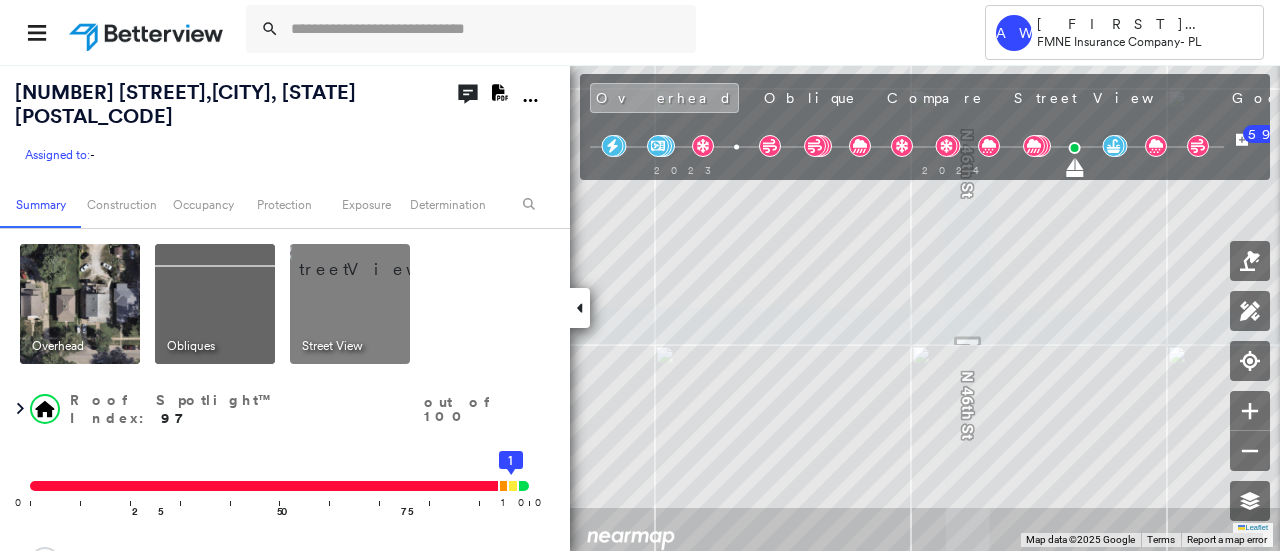click at bounding box center (374, 259) 